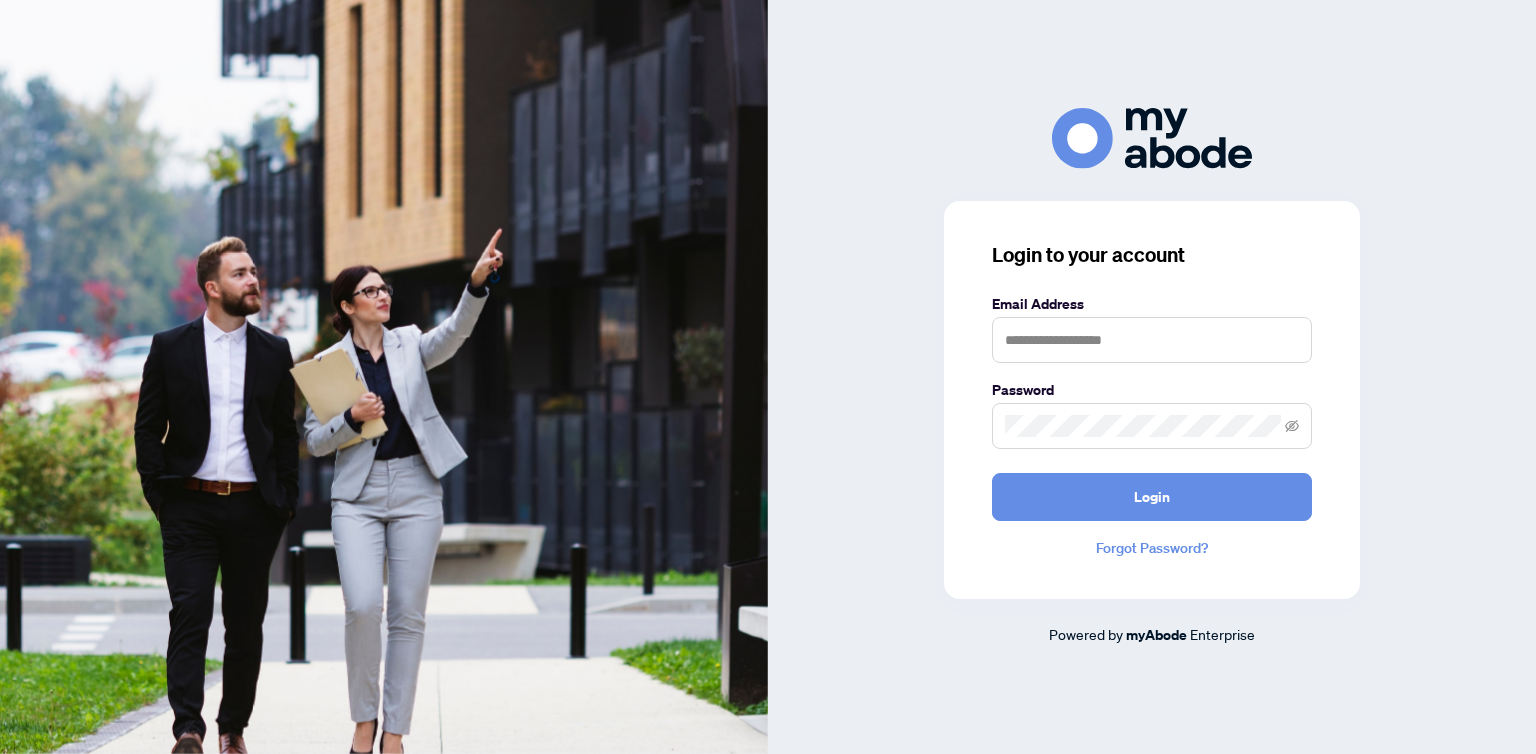 scroll, scrollTop: 0, scrollLeft: 0, axis: both 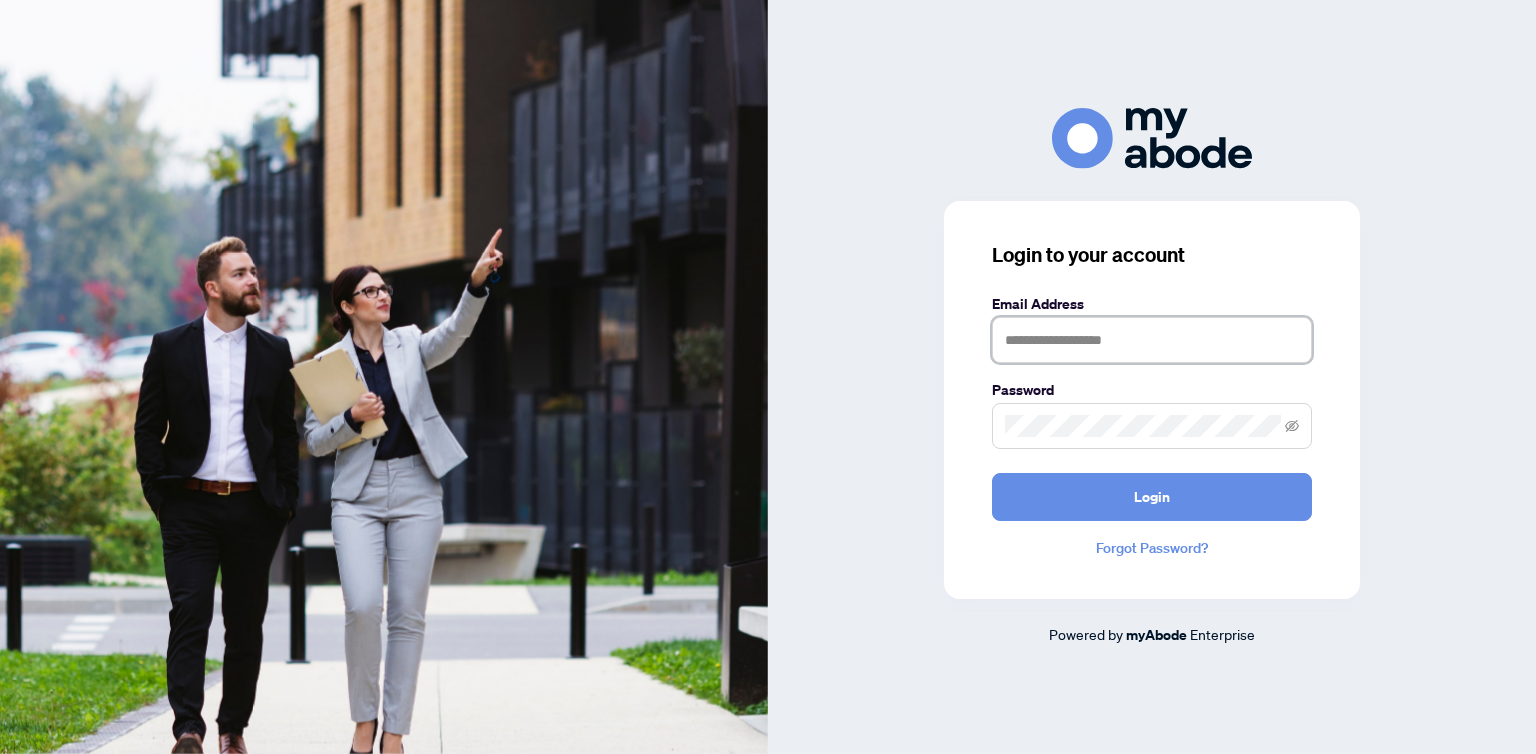 click at bounding box center [1152, 340] 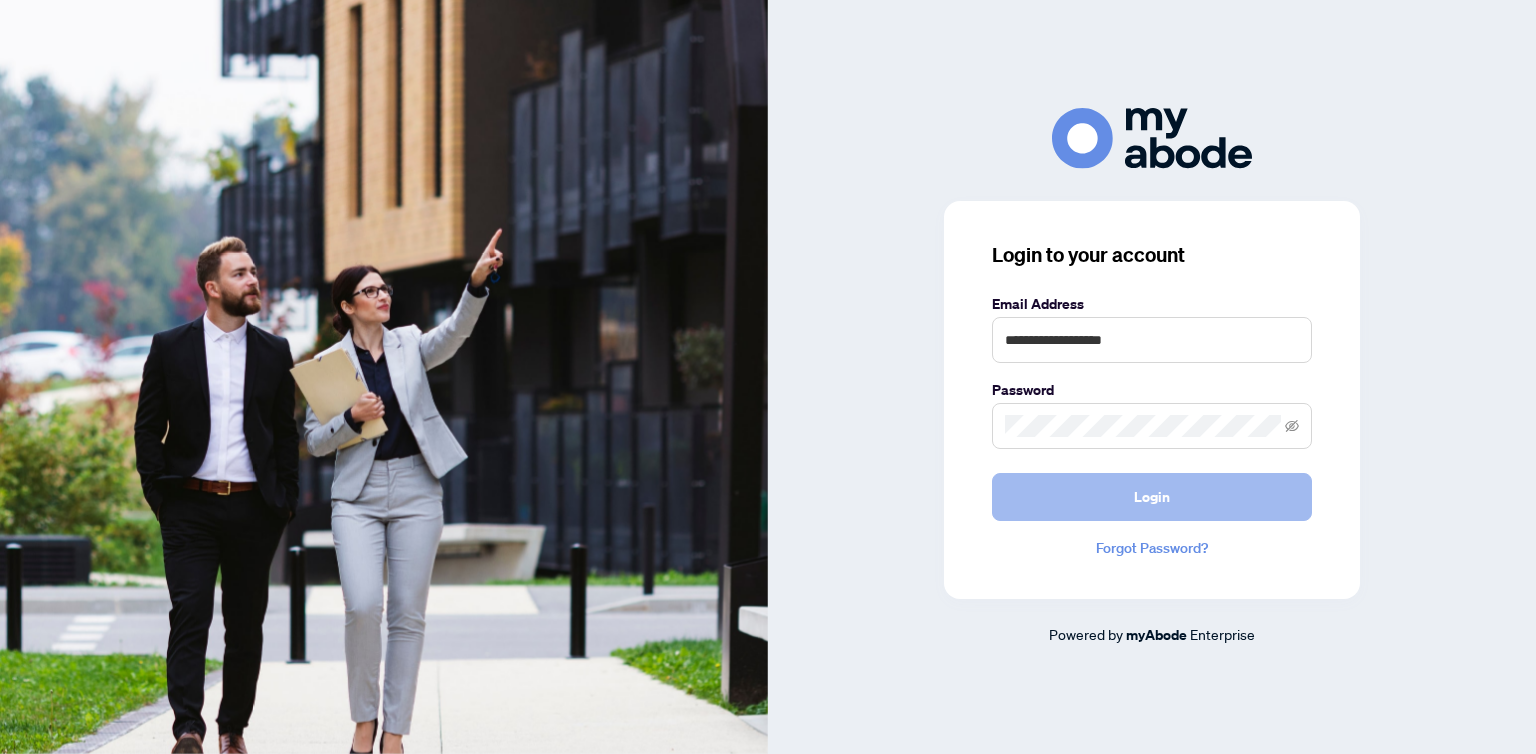 click on "Login" at bounding box center [1152, 497] 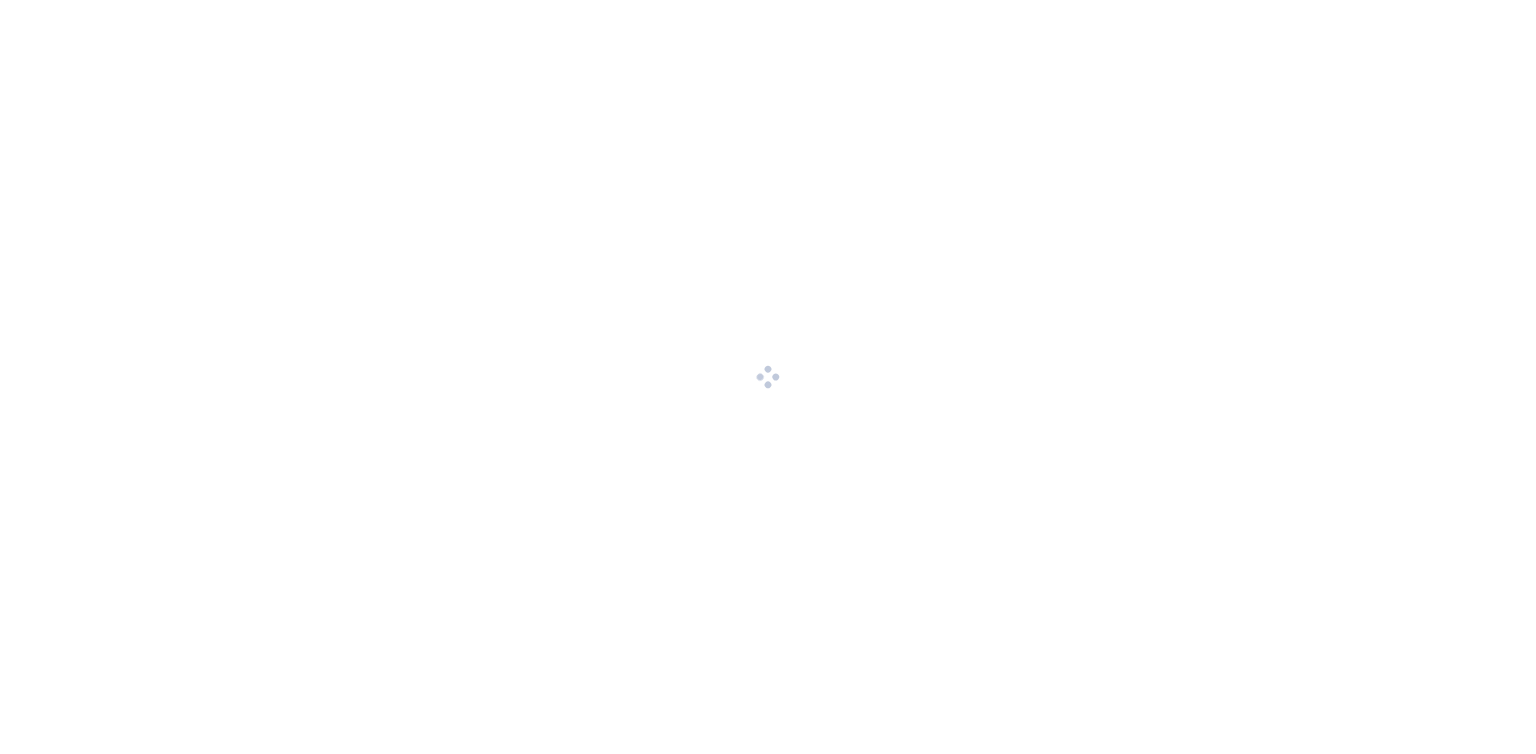 scroll, scrollTop: 0, scrollLeft: 0, axis: both 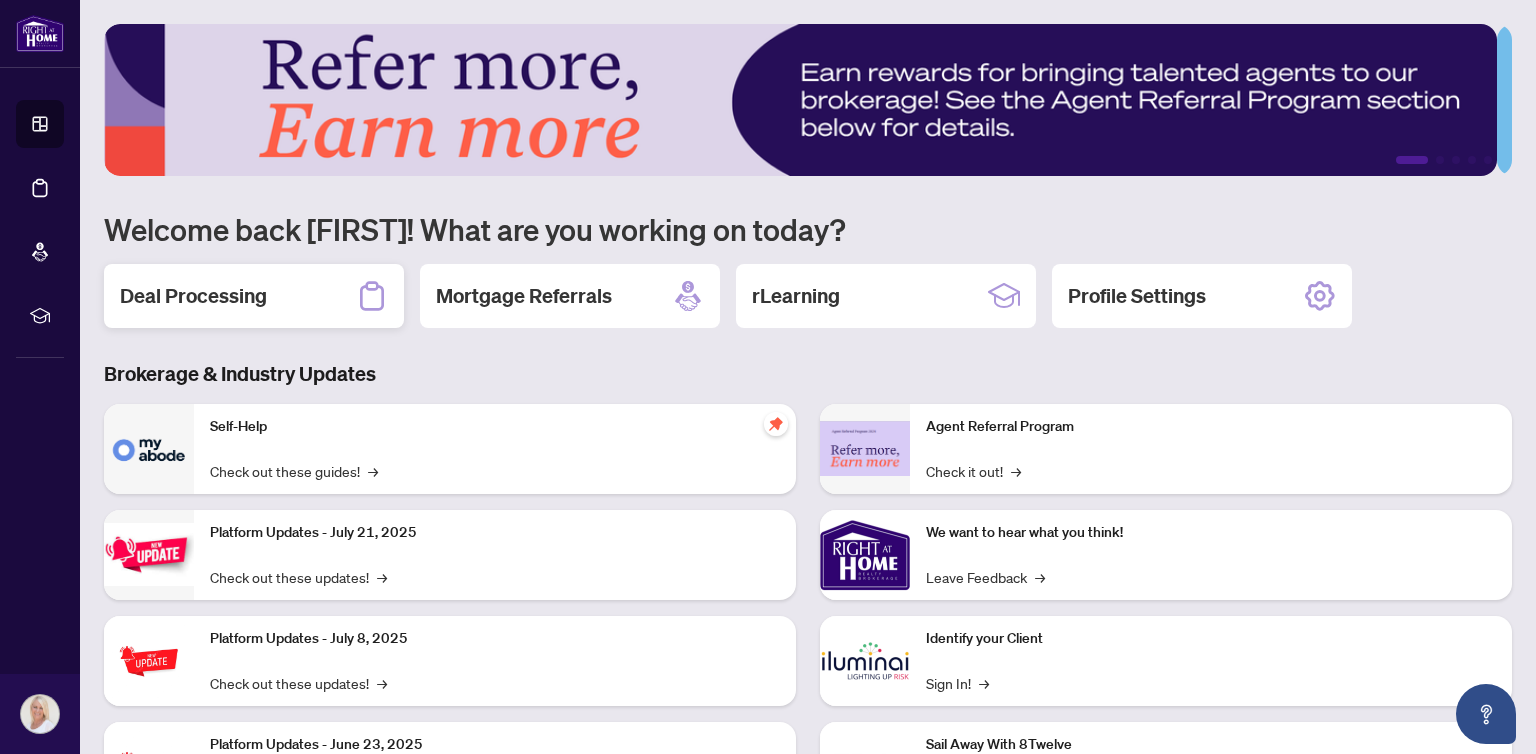 click on "Deal Processing" at bounding box center [193, 296] 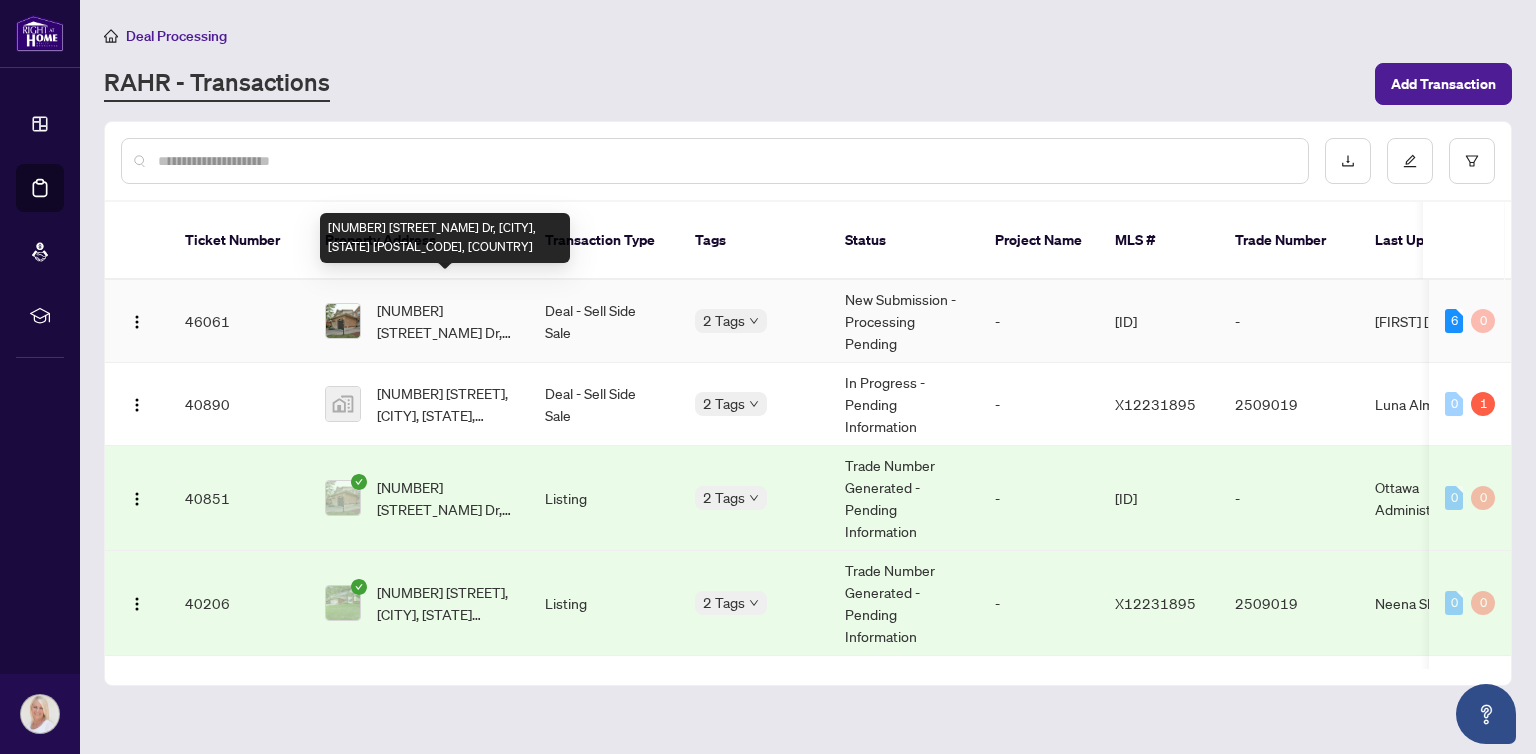 click on "[NUMBER] [STREET_NAME] Dr, [CITY], [STATE] [POSTAL_CODE], [COUNTRY]" at bounding box center (445, 321) 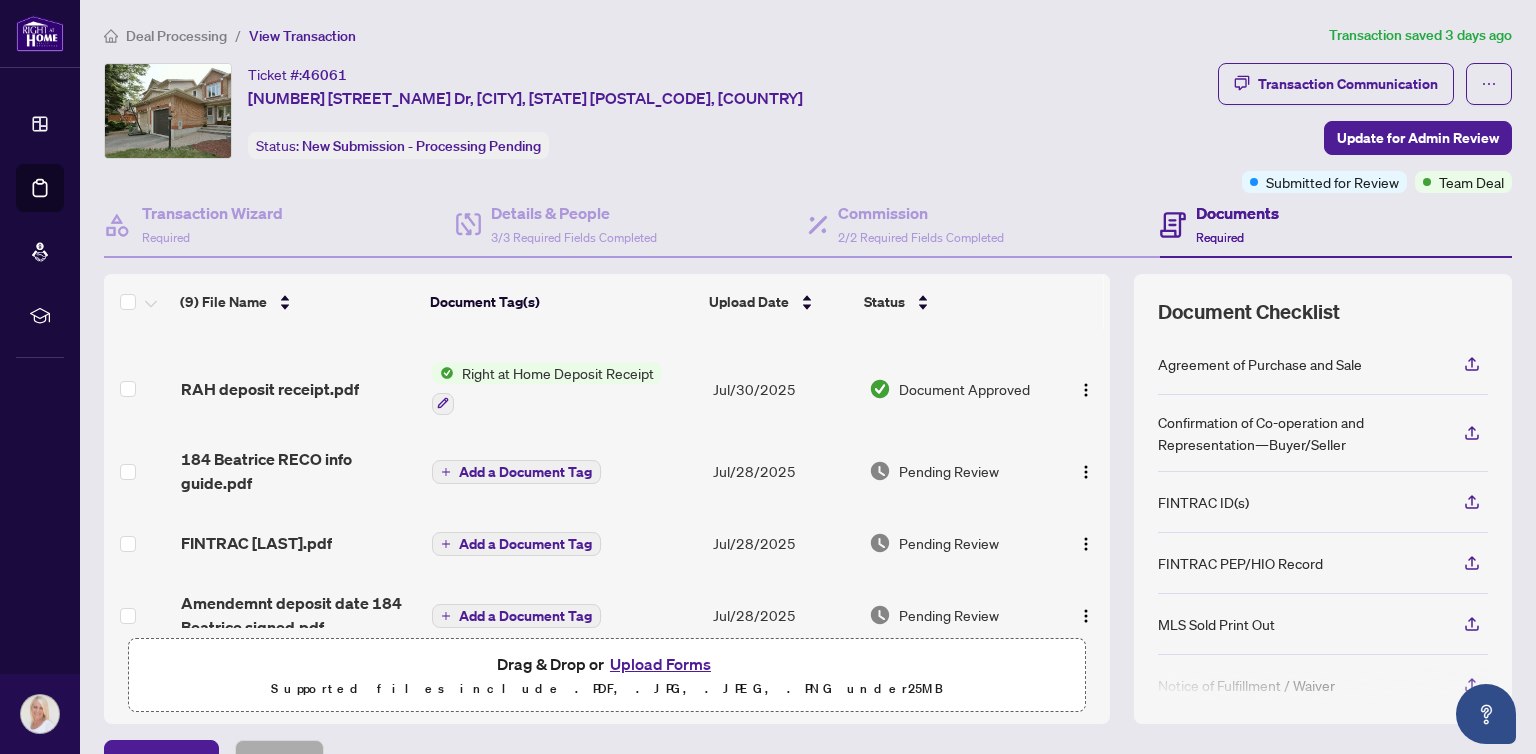scroll, scrollTop: 384, scrollLeft: 0, axis: vertical 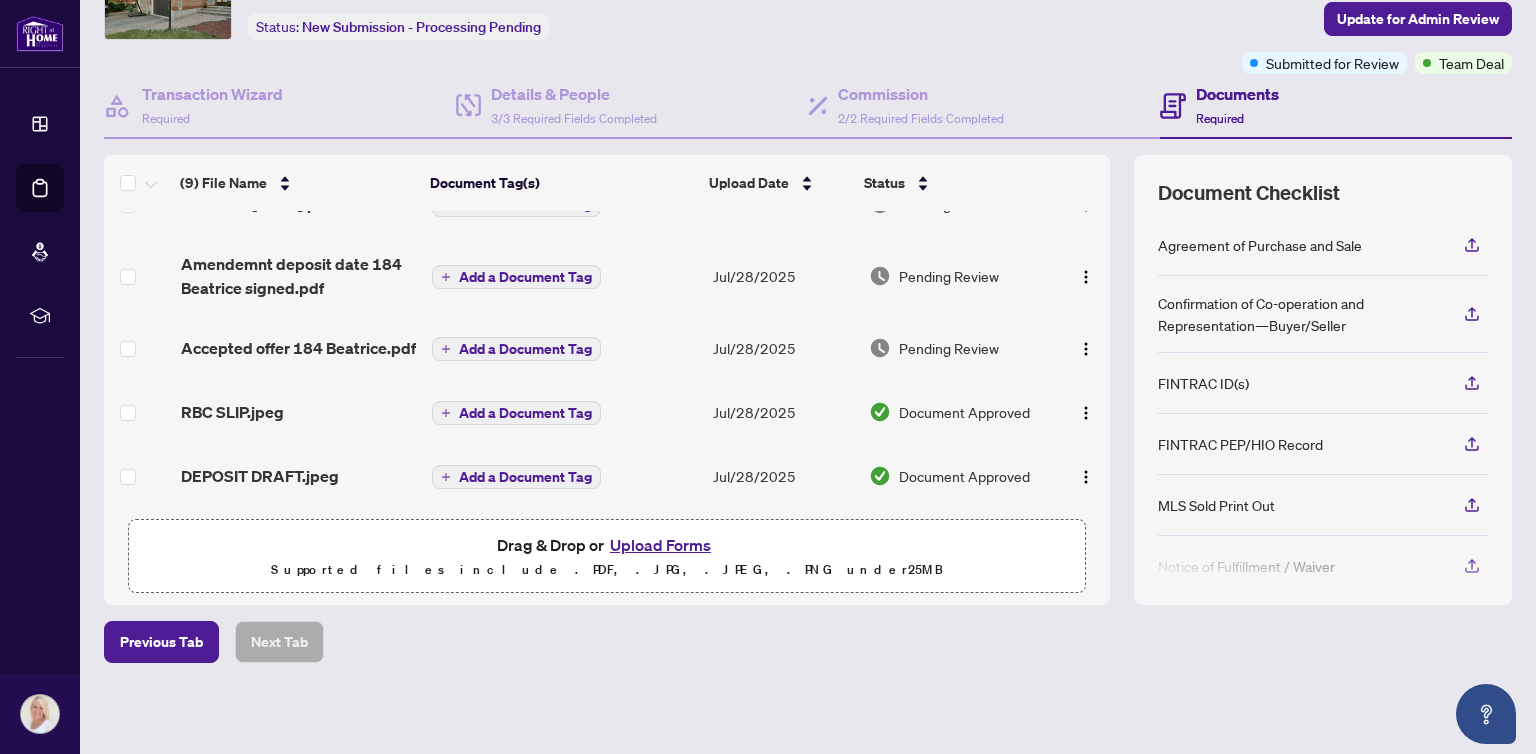 click on "Upload Forms" at bounding box center [660, 545] 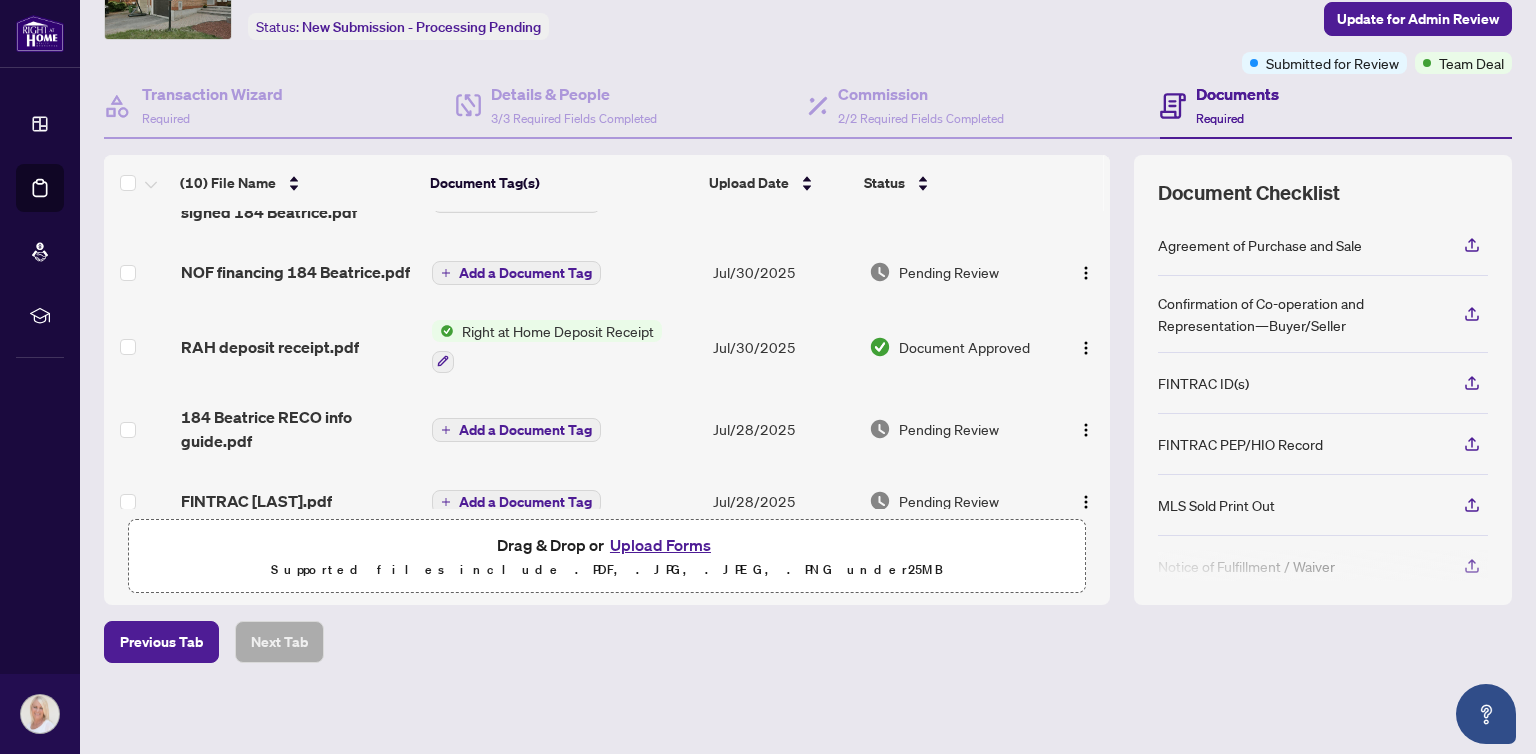 scroll, scrollTop: 0, scrollLeft: 0, axis: both 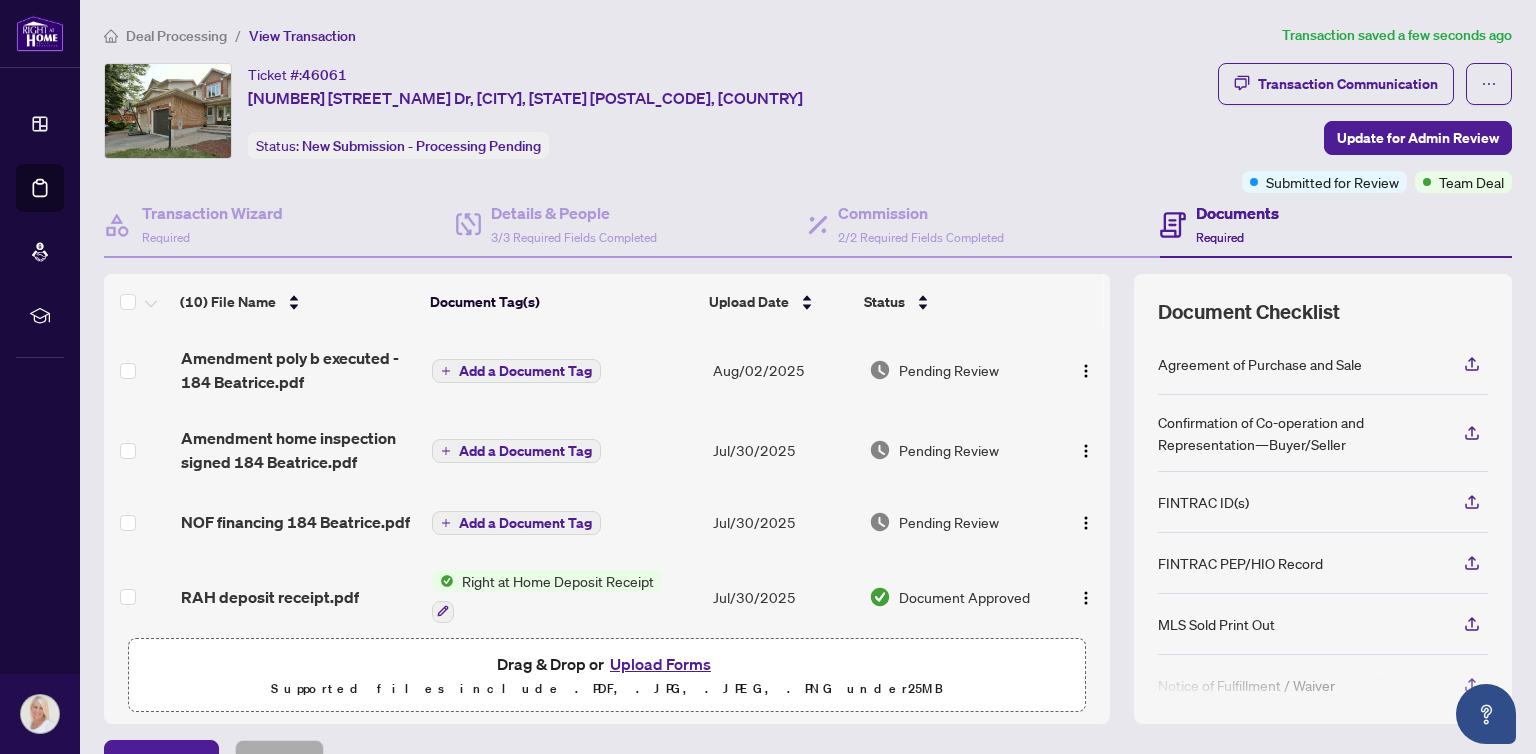 click on "Upload Forms" at bounding box center [660, 664] 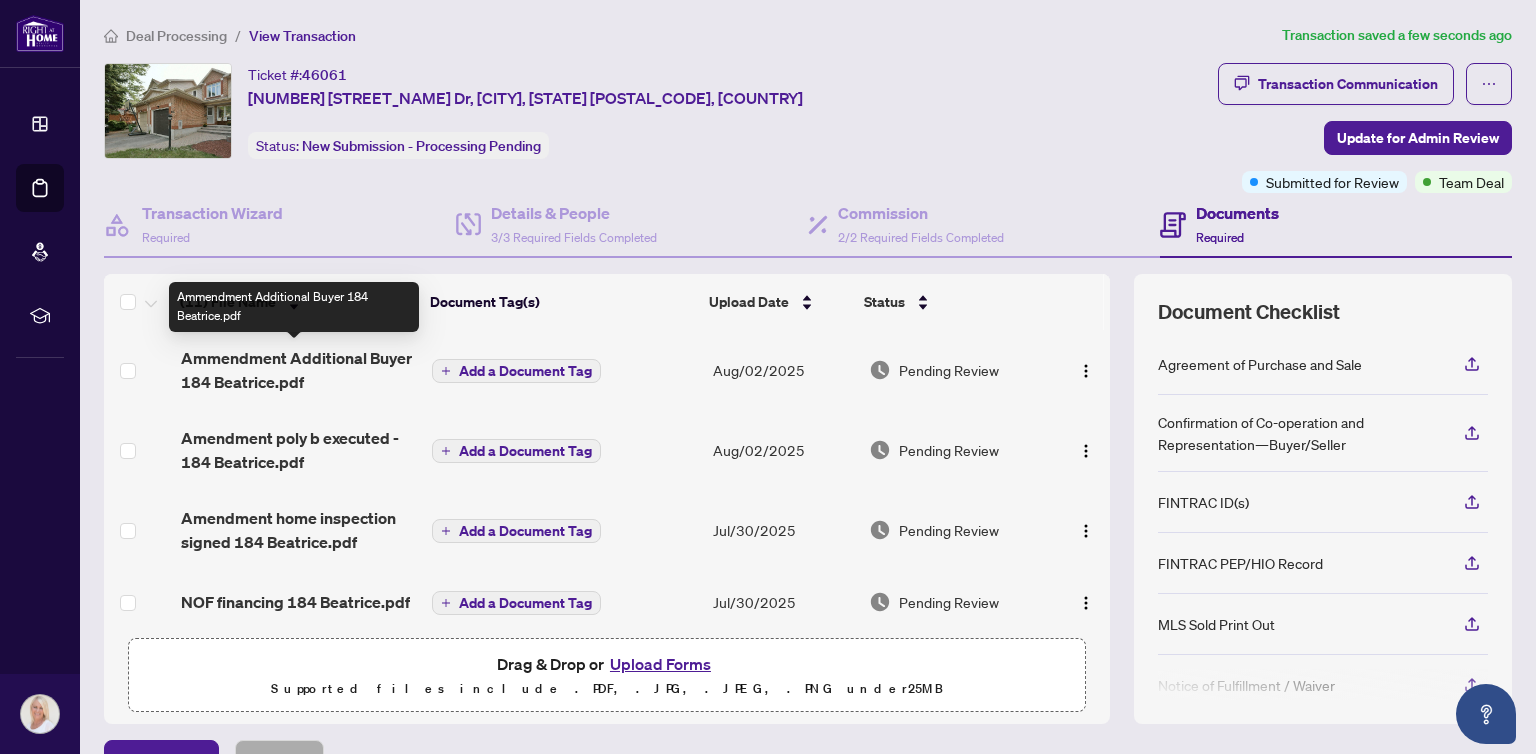 click on "Ammendment Additional Buyer 184 Beatrice.pdf" at bounding box center (298, 370) 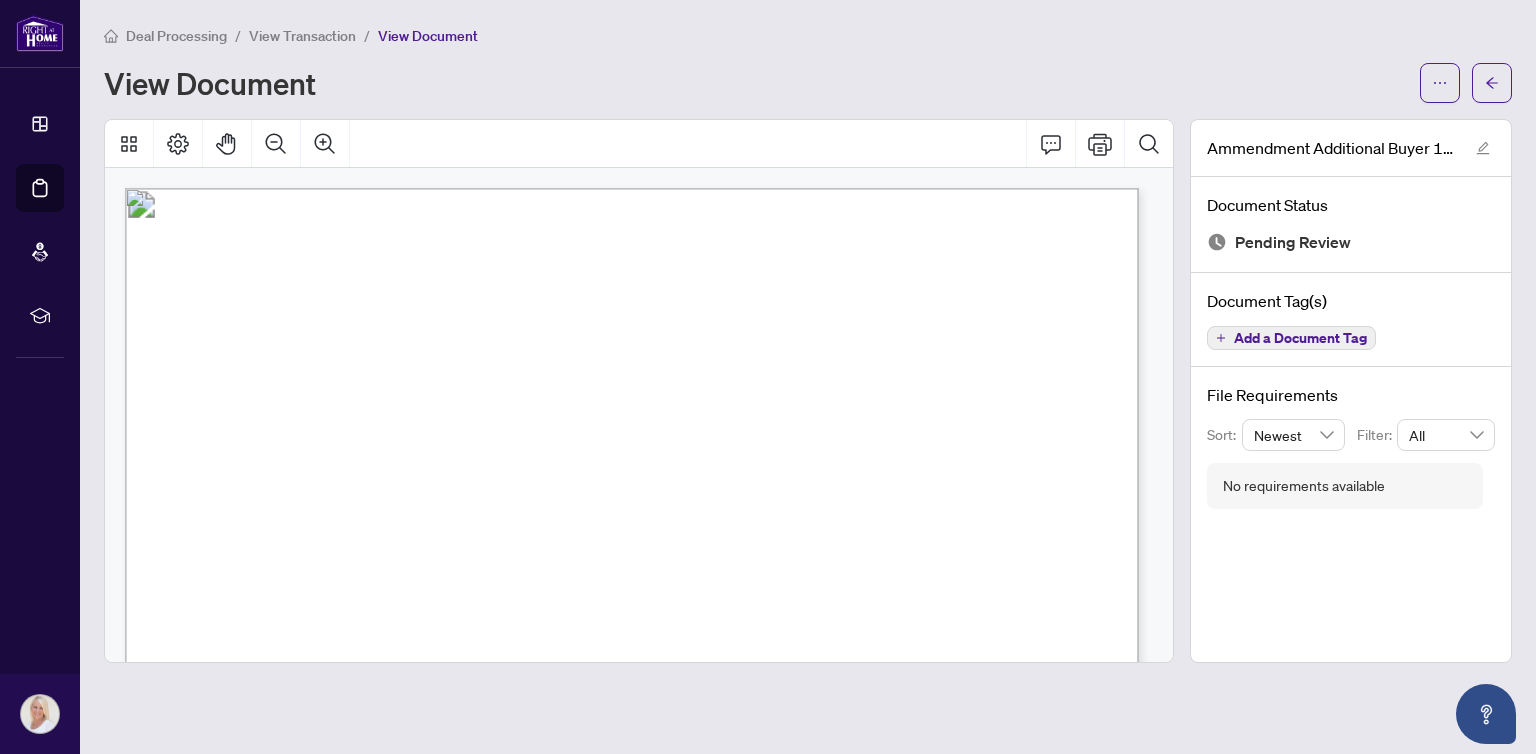 drag, startPoint x: 997, startPoint y: 378, endPoint x: 963, endPoint y: 382, distance: 34.234486 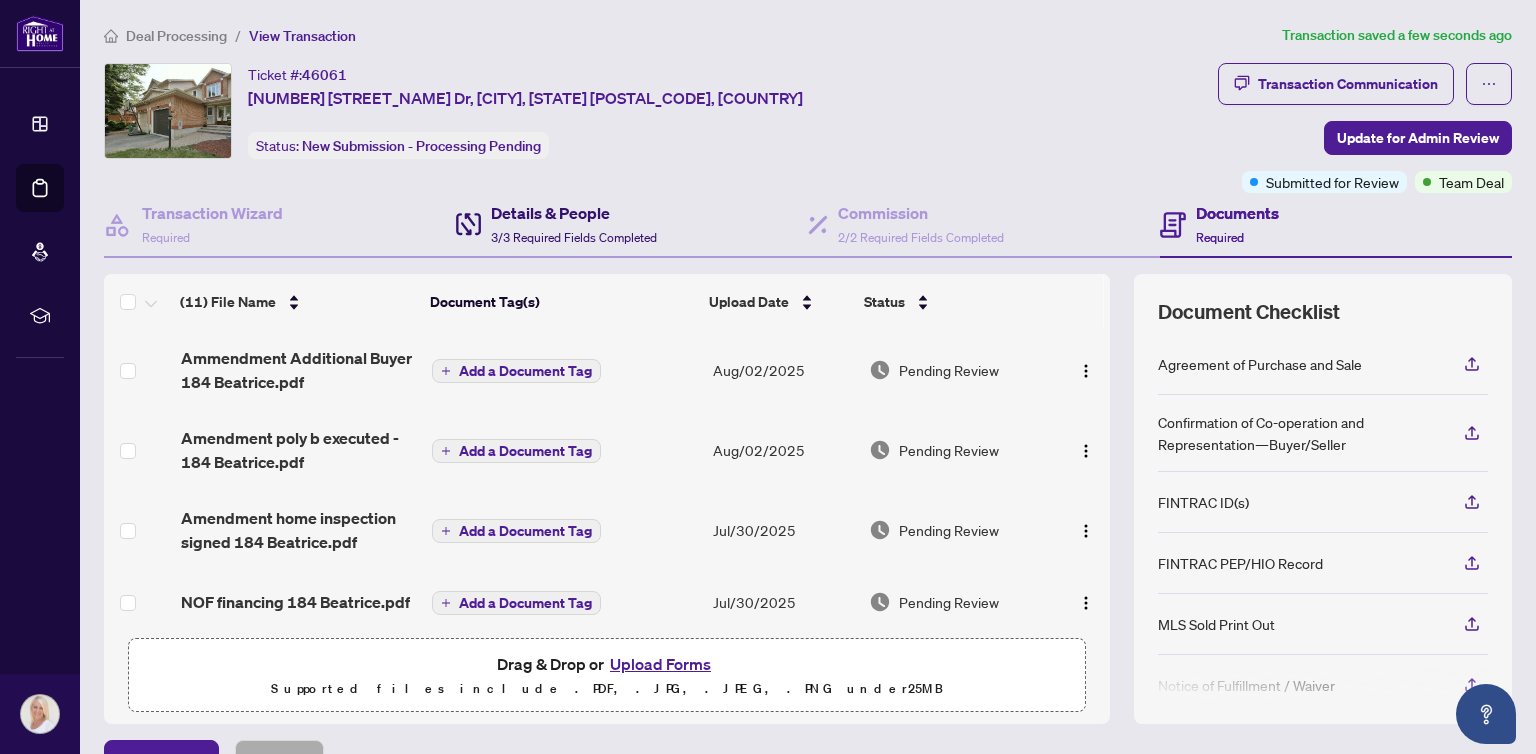 click on "Details & People" at bounding box center (574, 213) 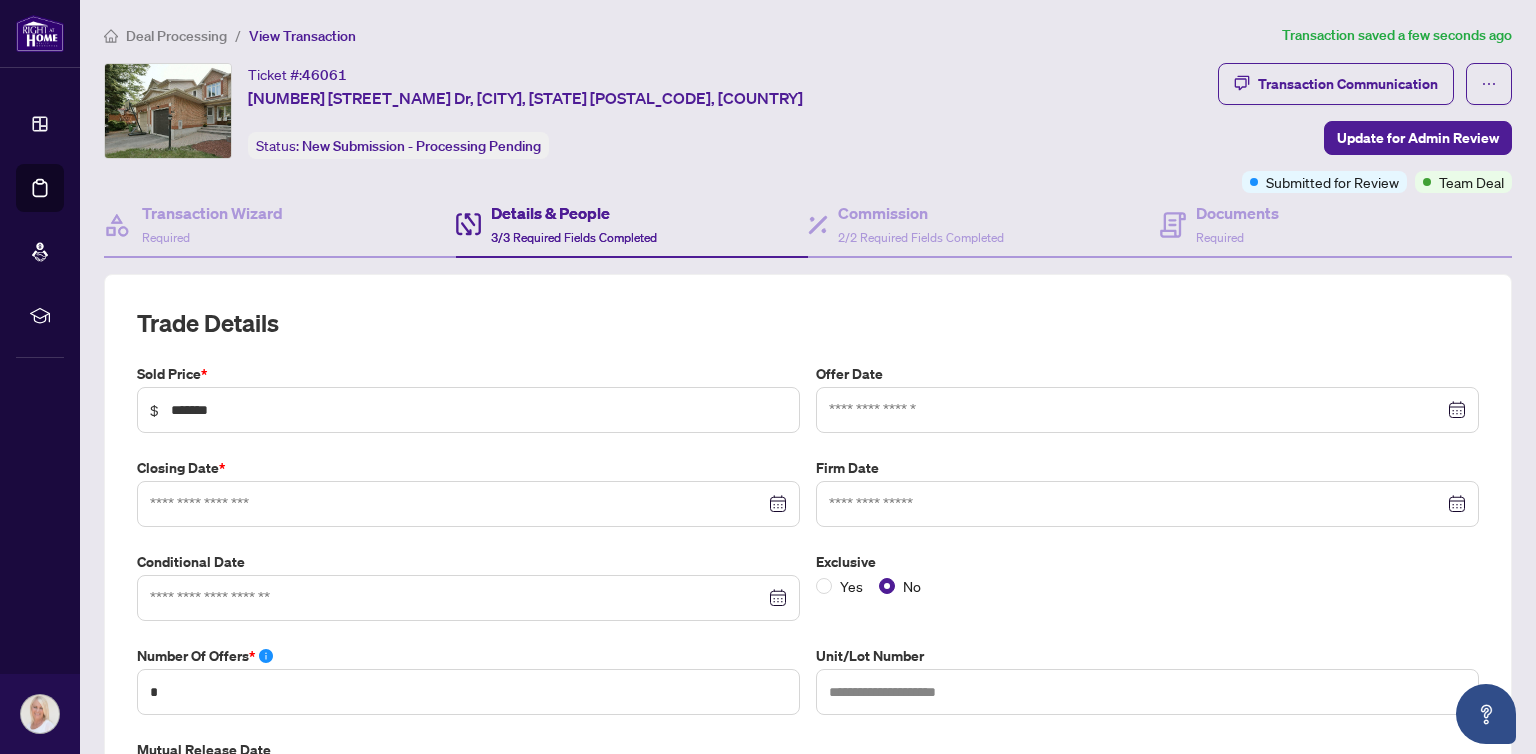 type on "**********" 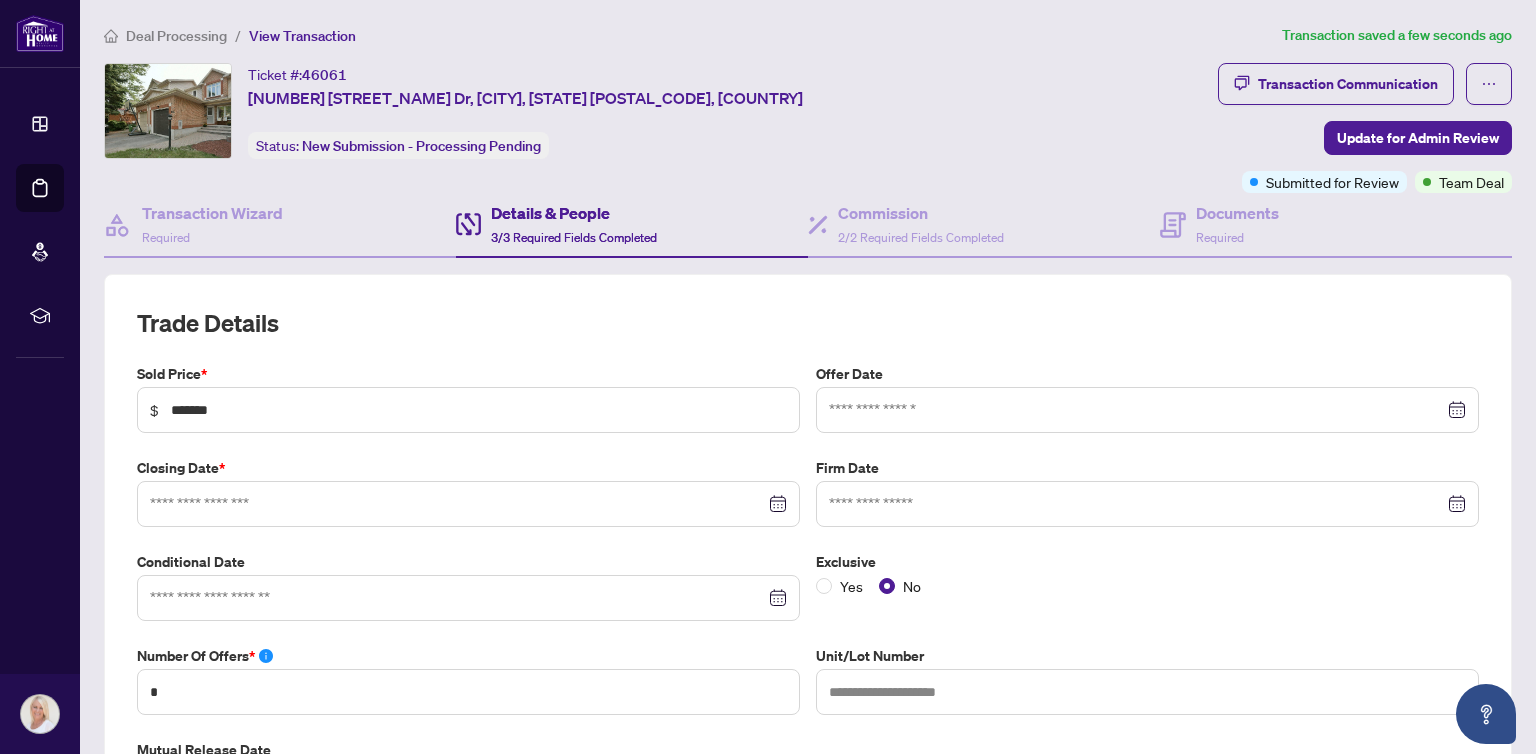 type on "**********" 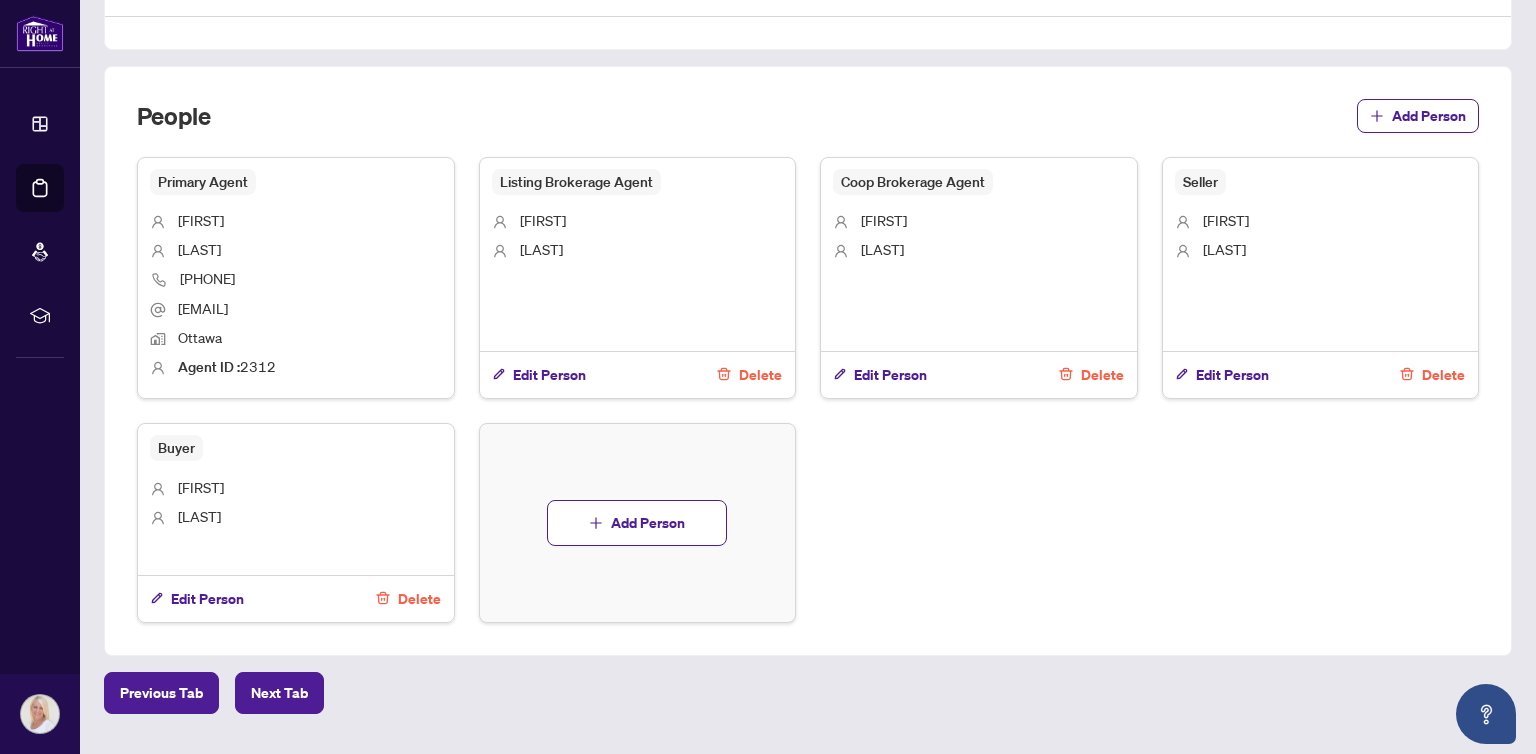 scroll, scrollTop: 1500, scrollLeft: 0, axis: vertical 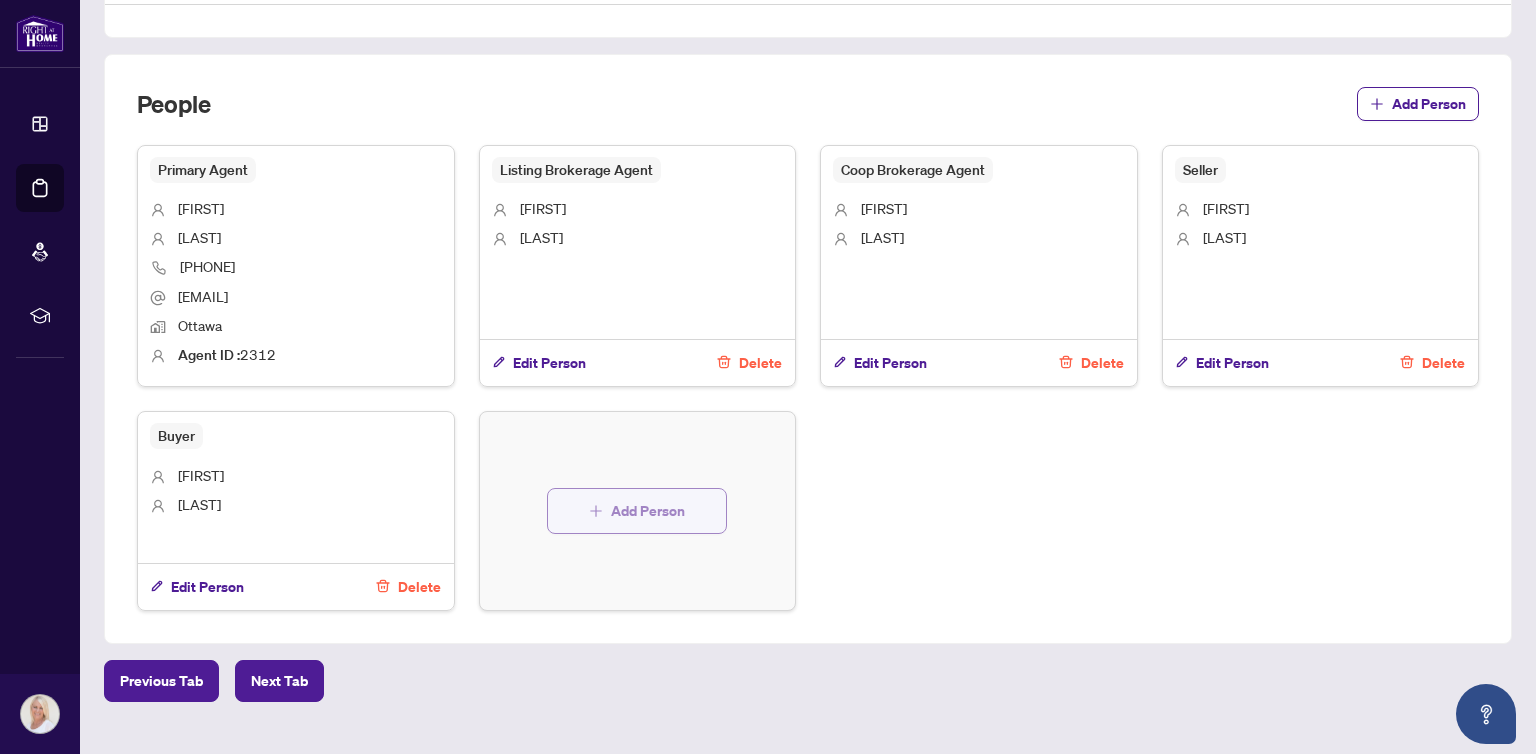 click on "Add Person" at bounding box center (648, 511) 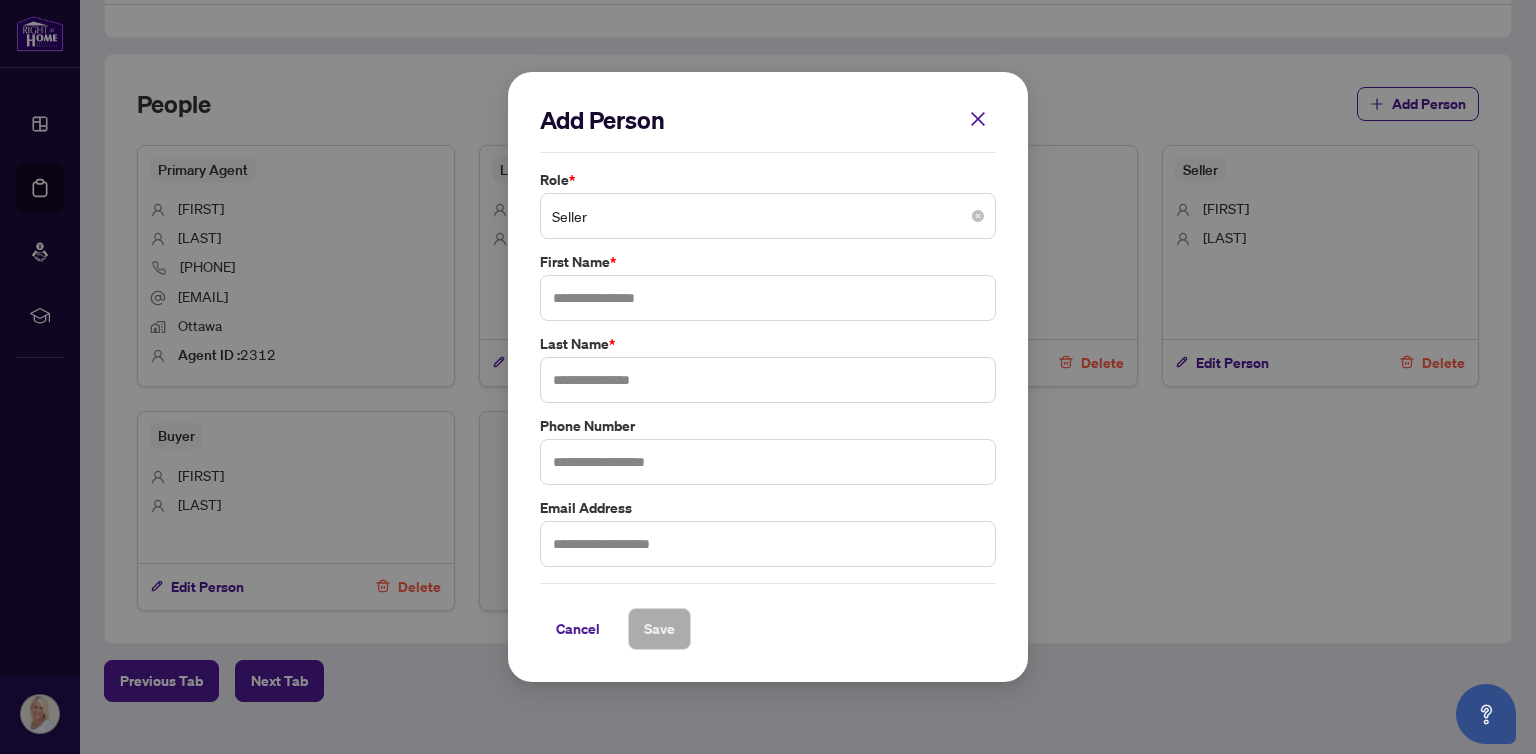 click on "Seller" at bounding box center [768, 216] 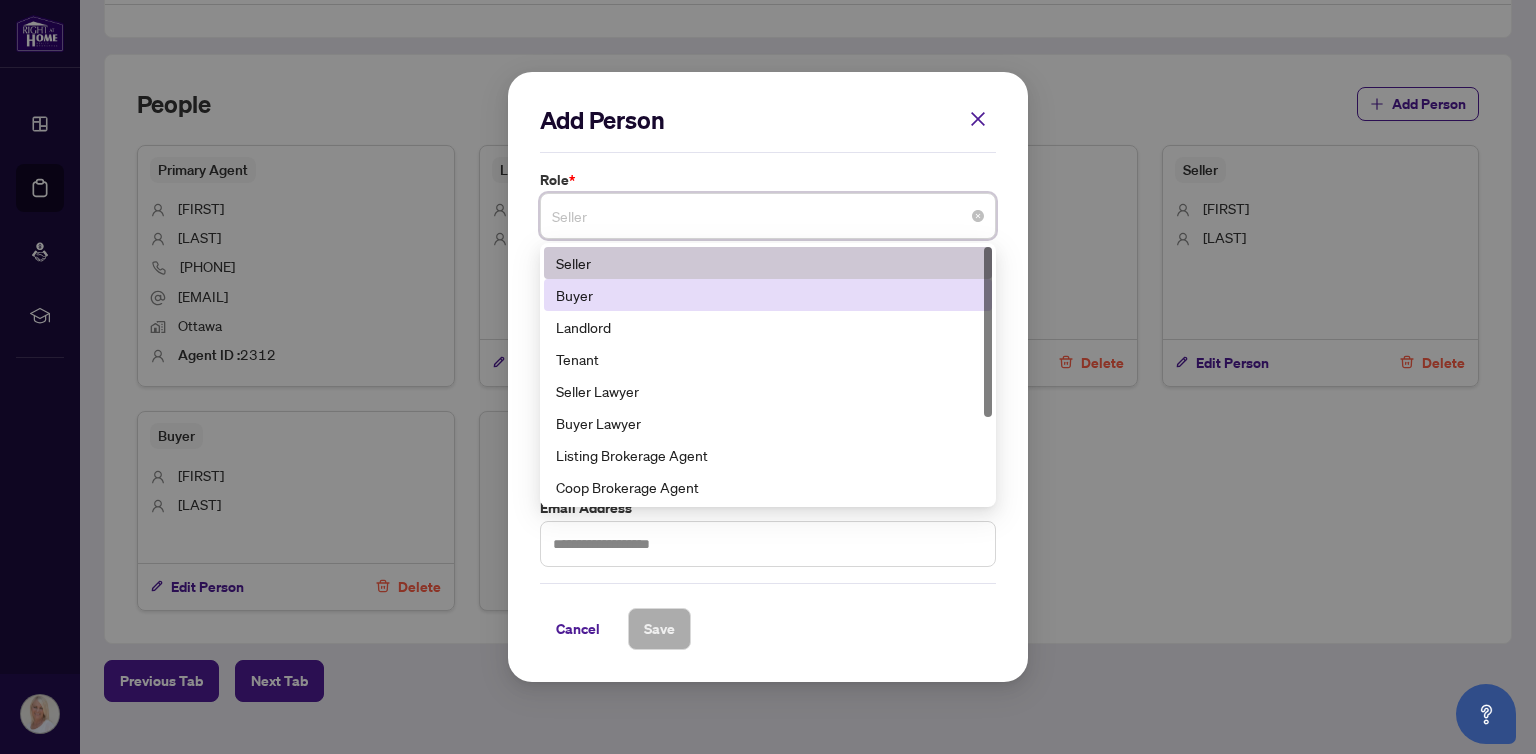 click on "Buyer" at bounding box center (768, 295) 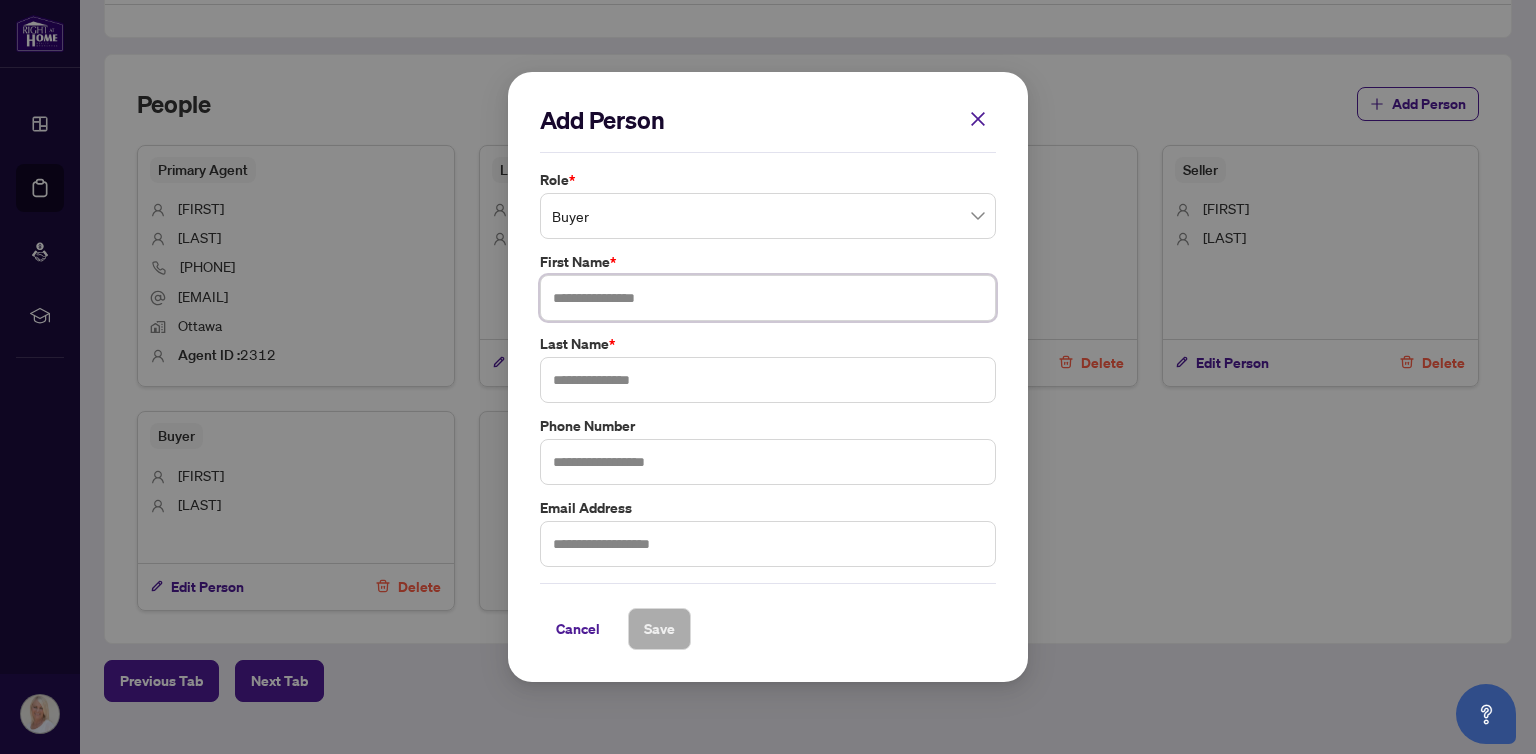 click at bounding box center [768, 298] 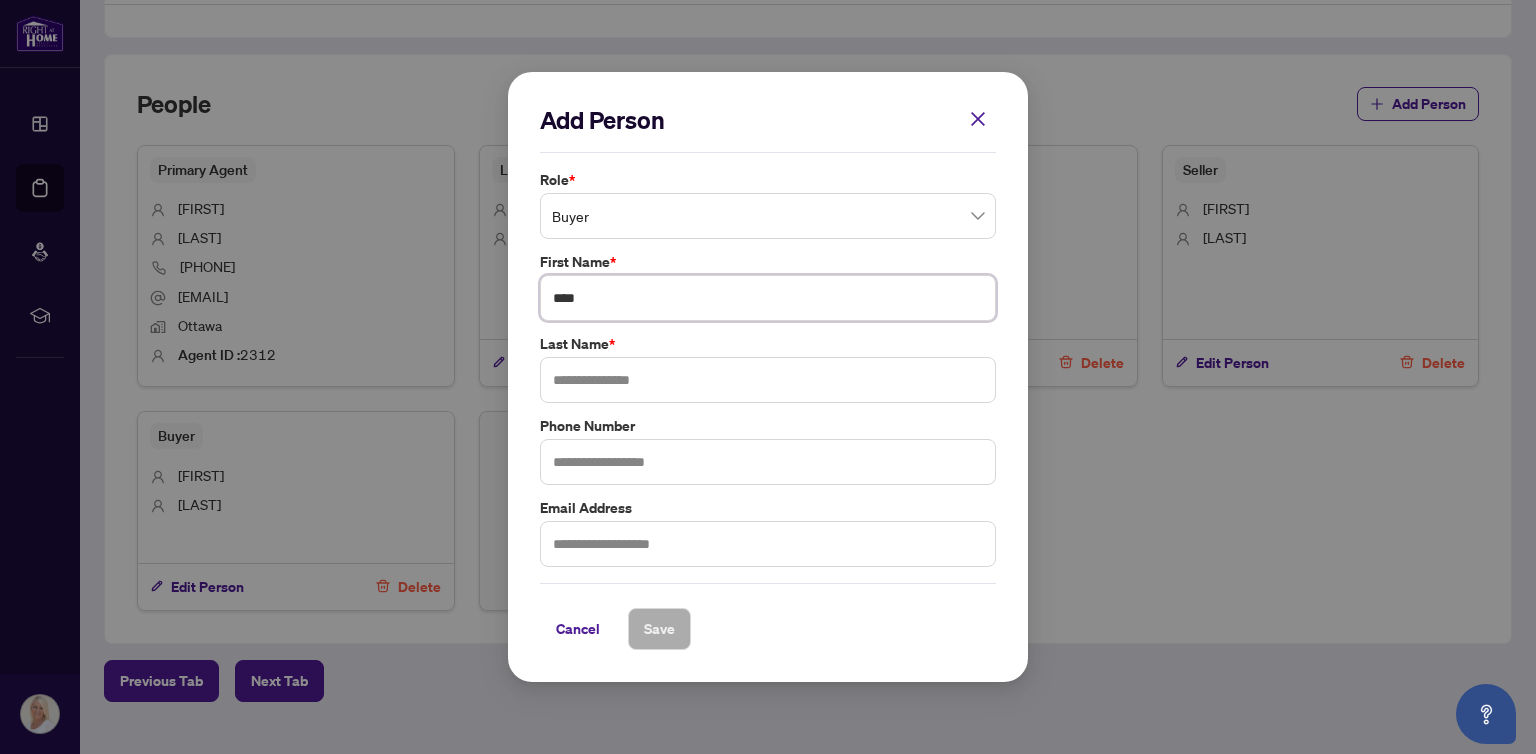 type on "****" 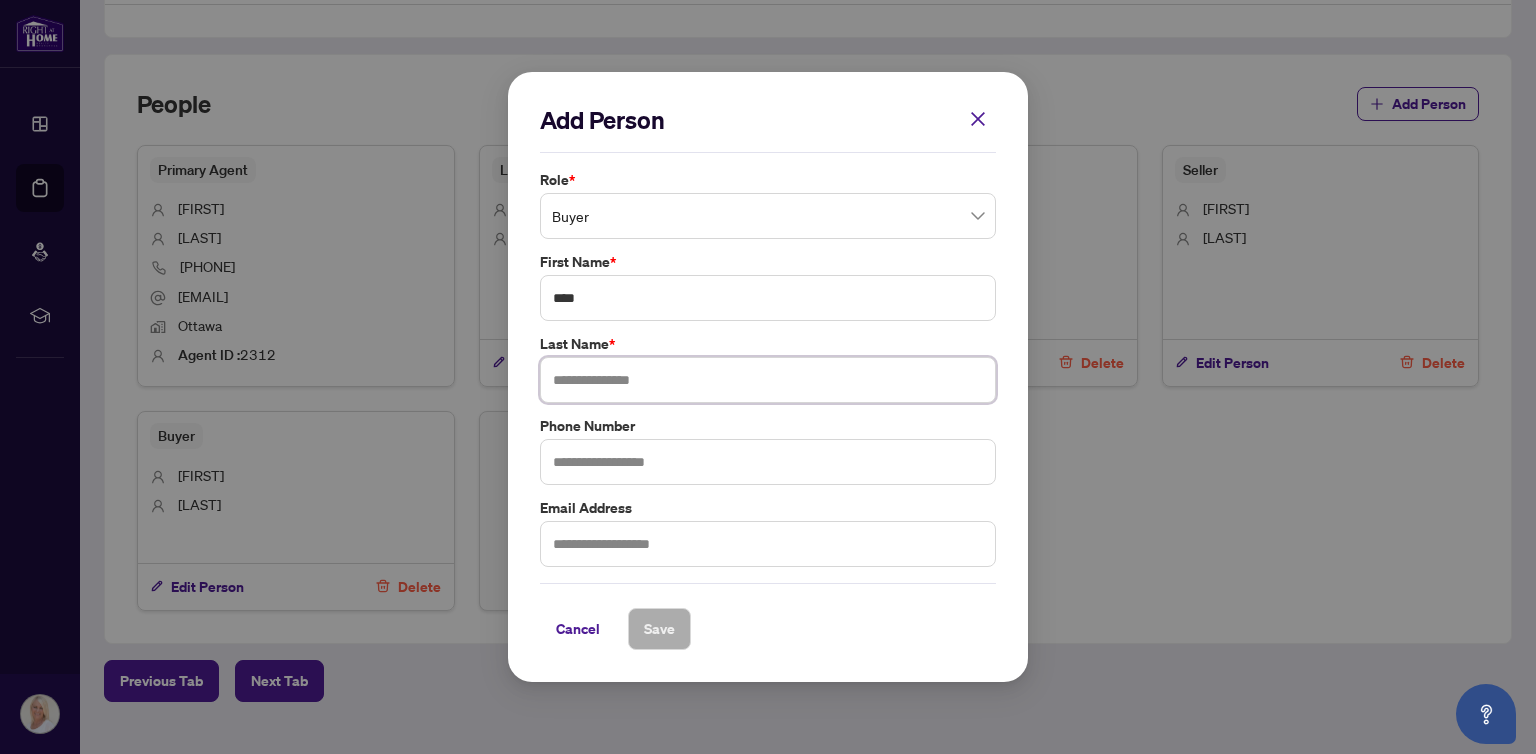 click at bounding box center [768, 380] 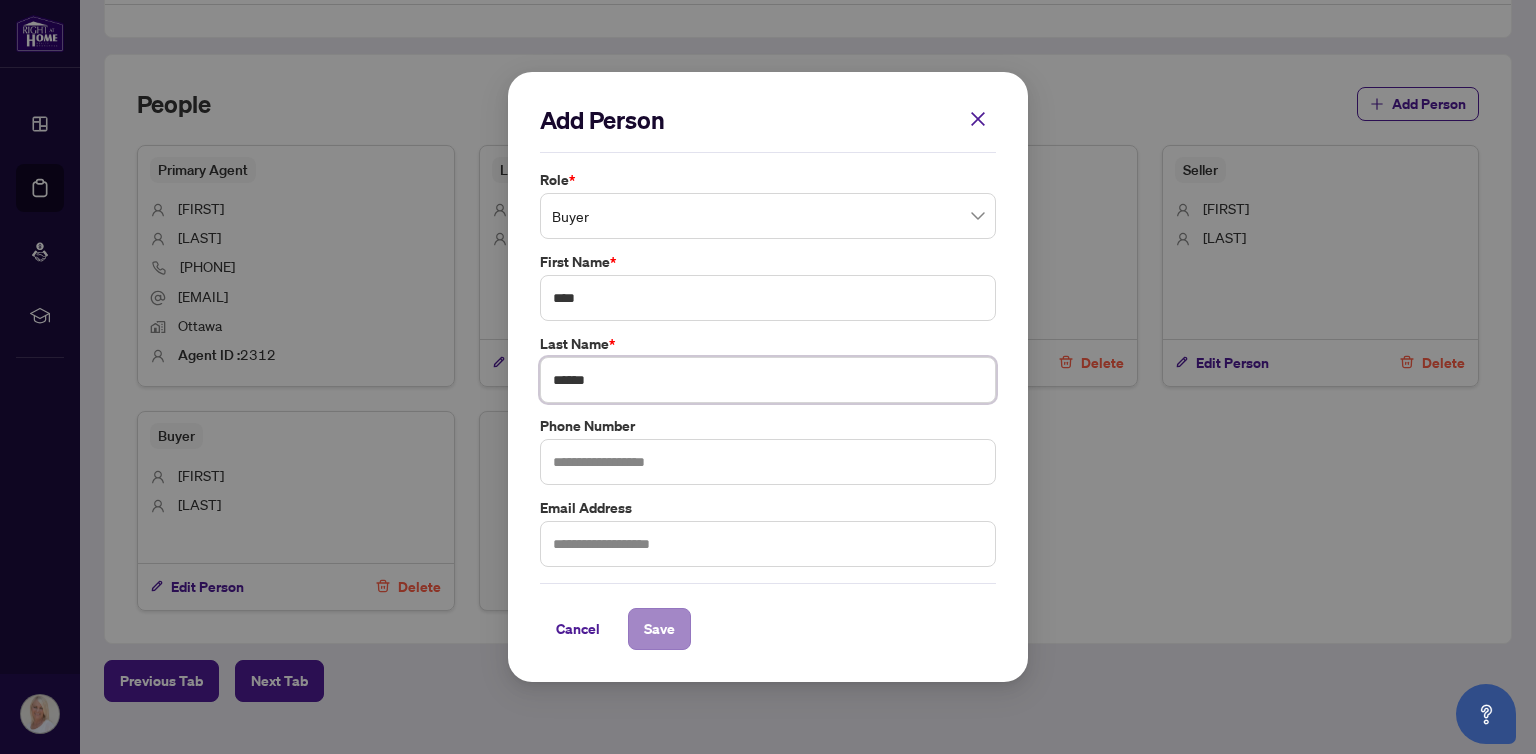 type on "******" 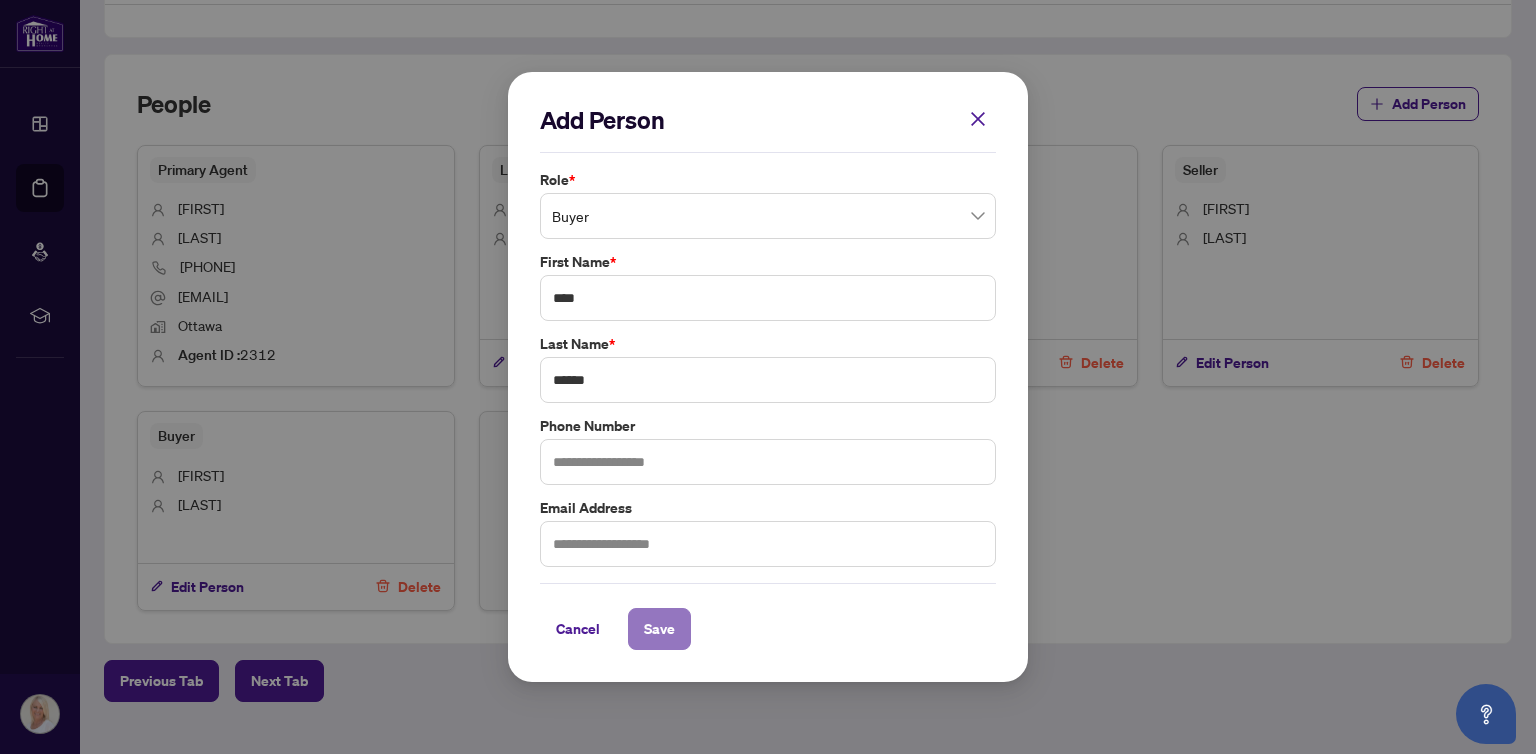 click on "Save" at bounding box center [659, 629] 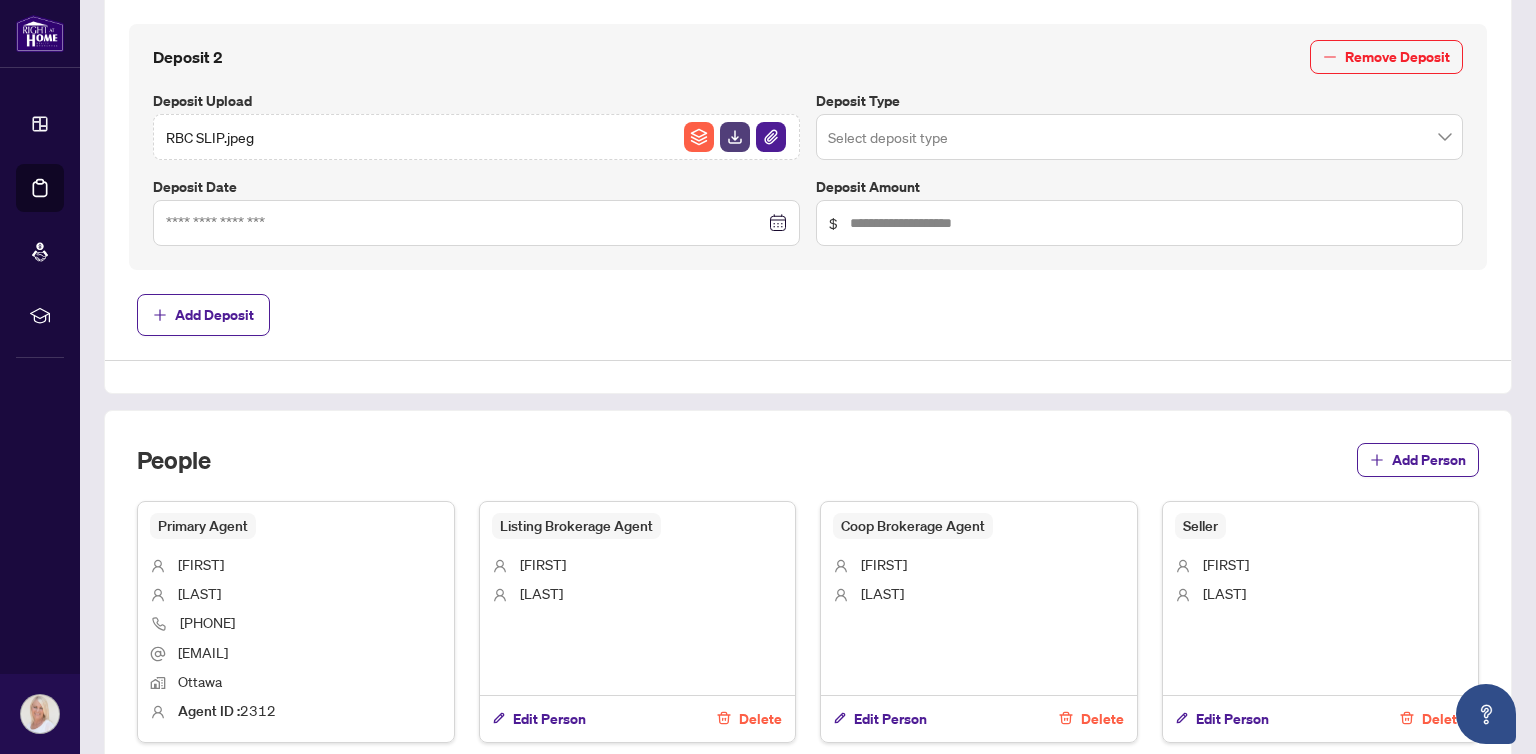 scroll, scrollTop: 1100, scrollLeft: 0, axis: vertical 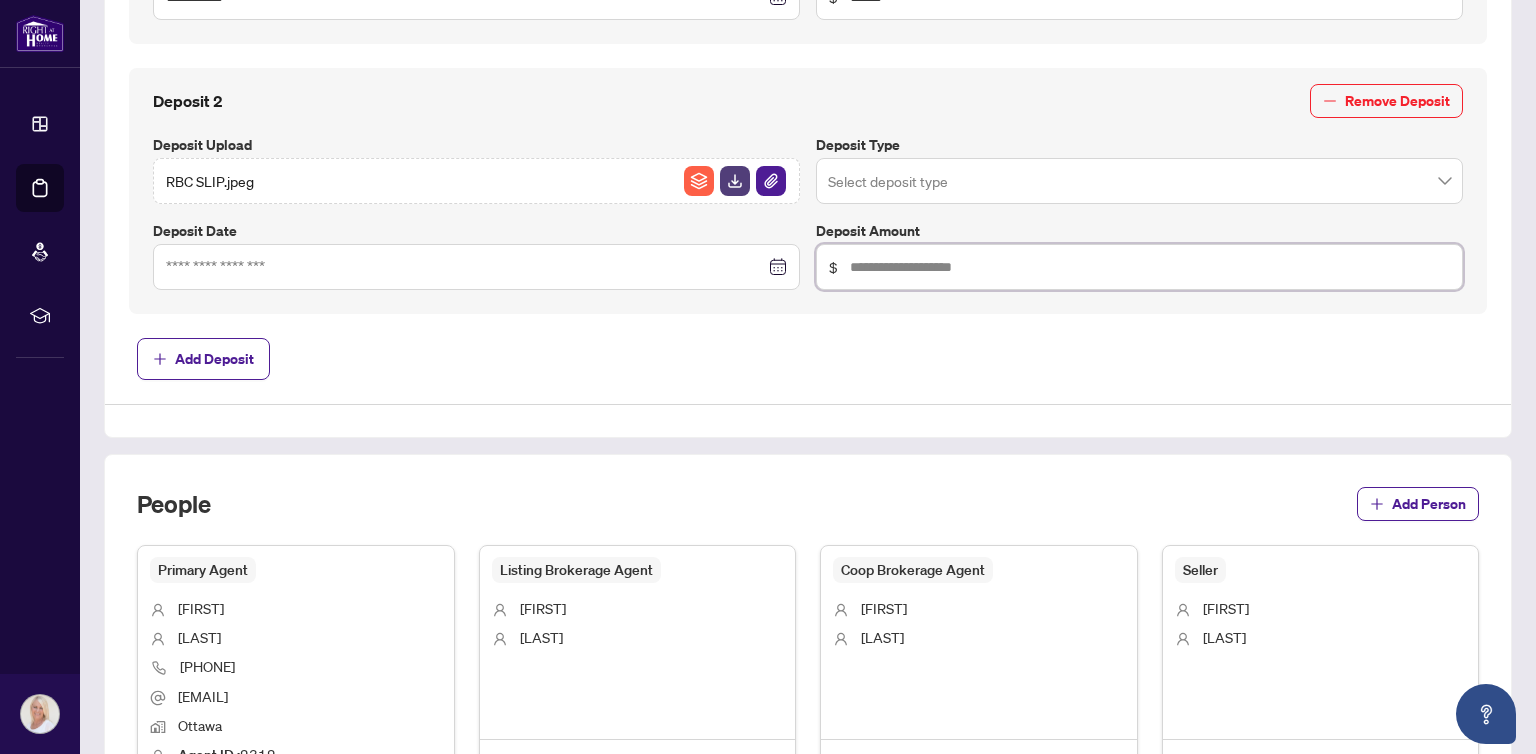 click at bounding box center [1150, 267] 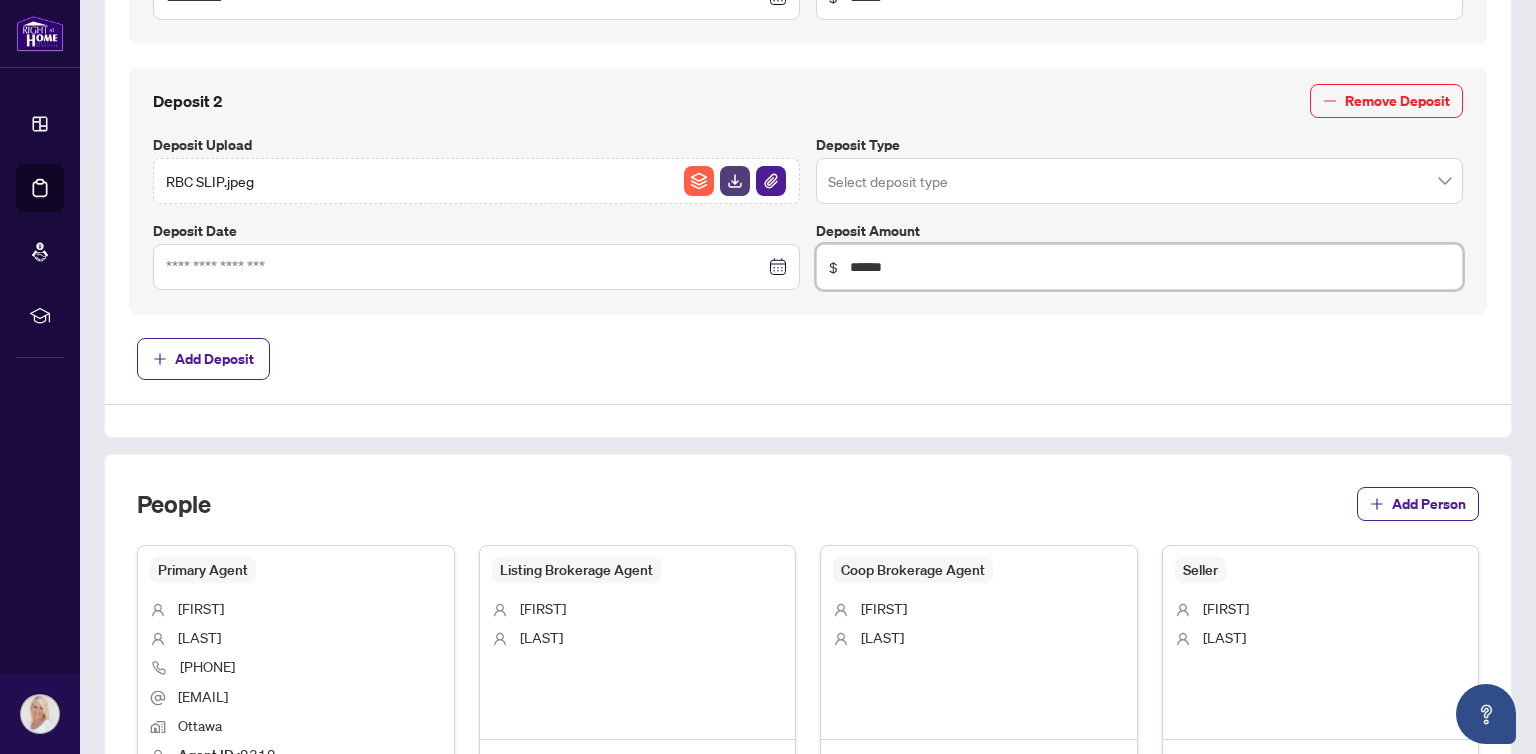 type on "******" 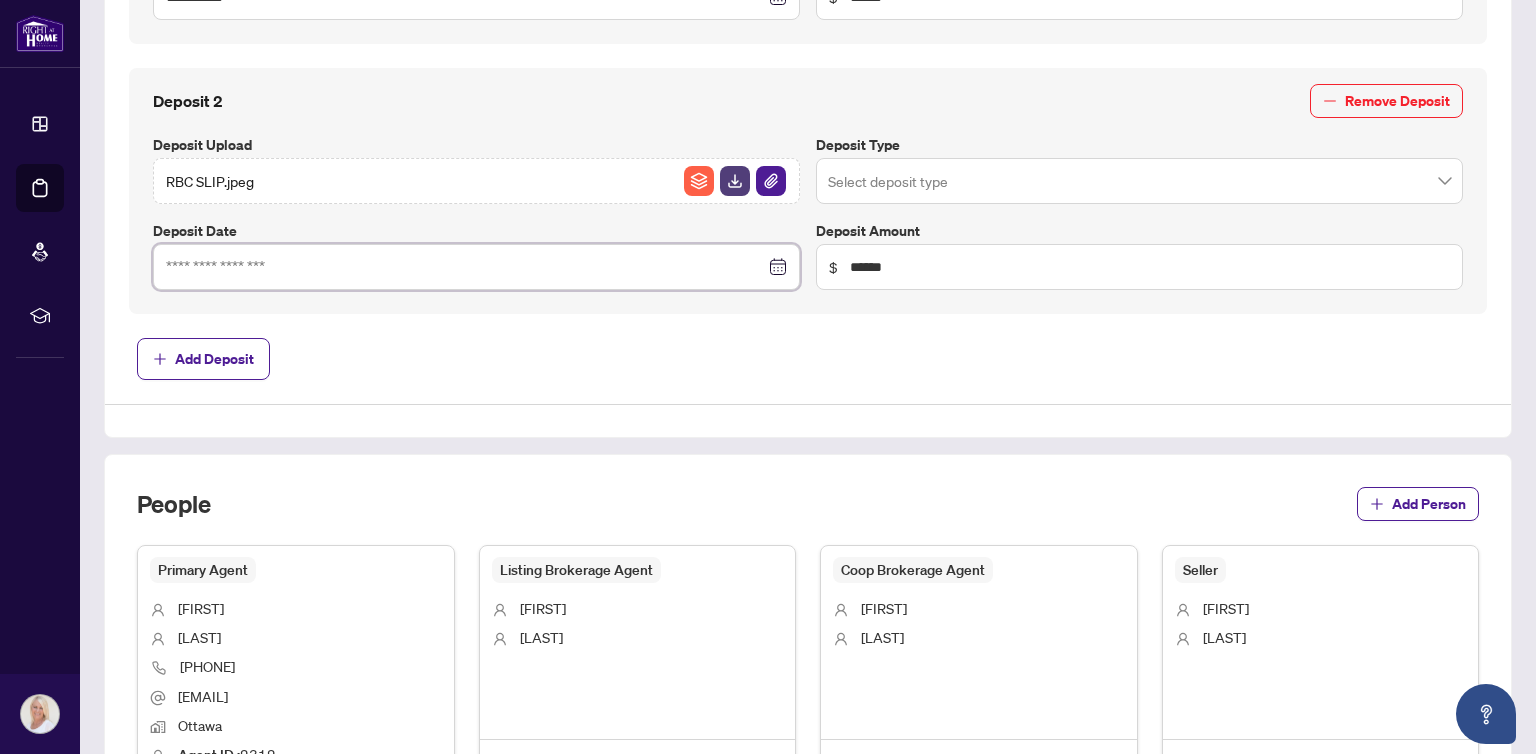 click at bounding box center [465, -3] 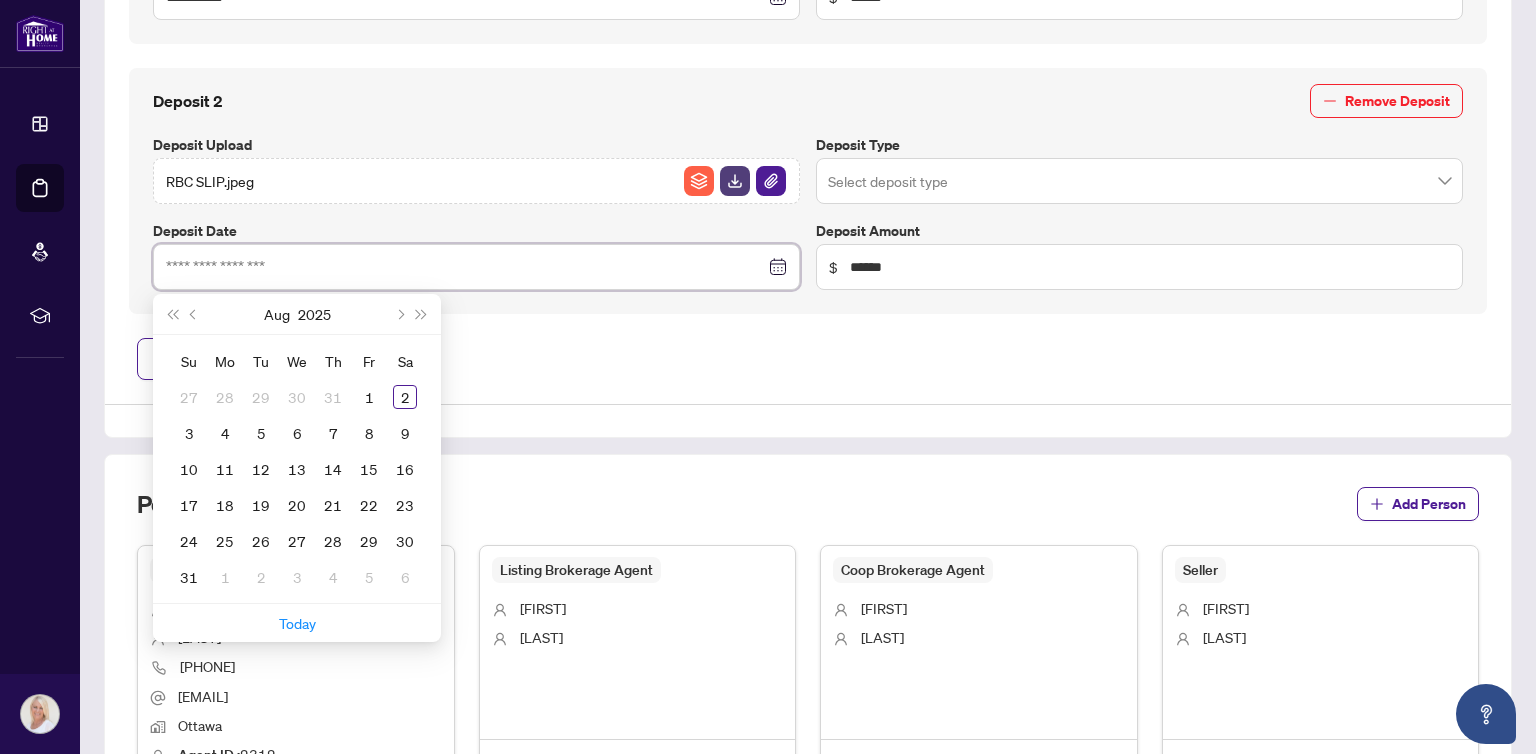 click at bounding box center [476, 267] 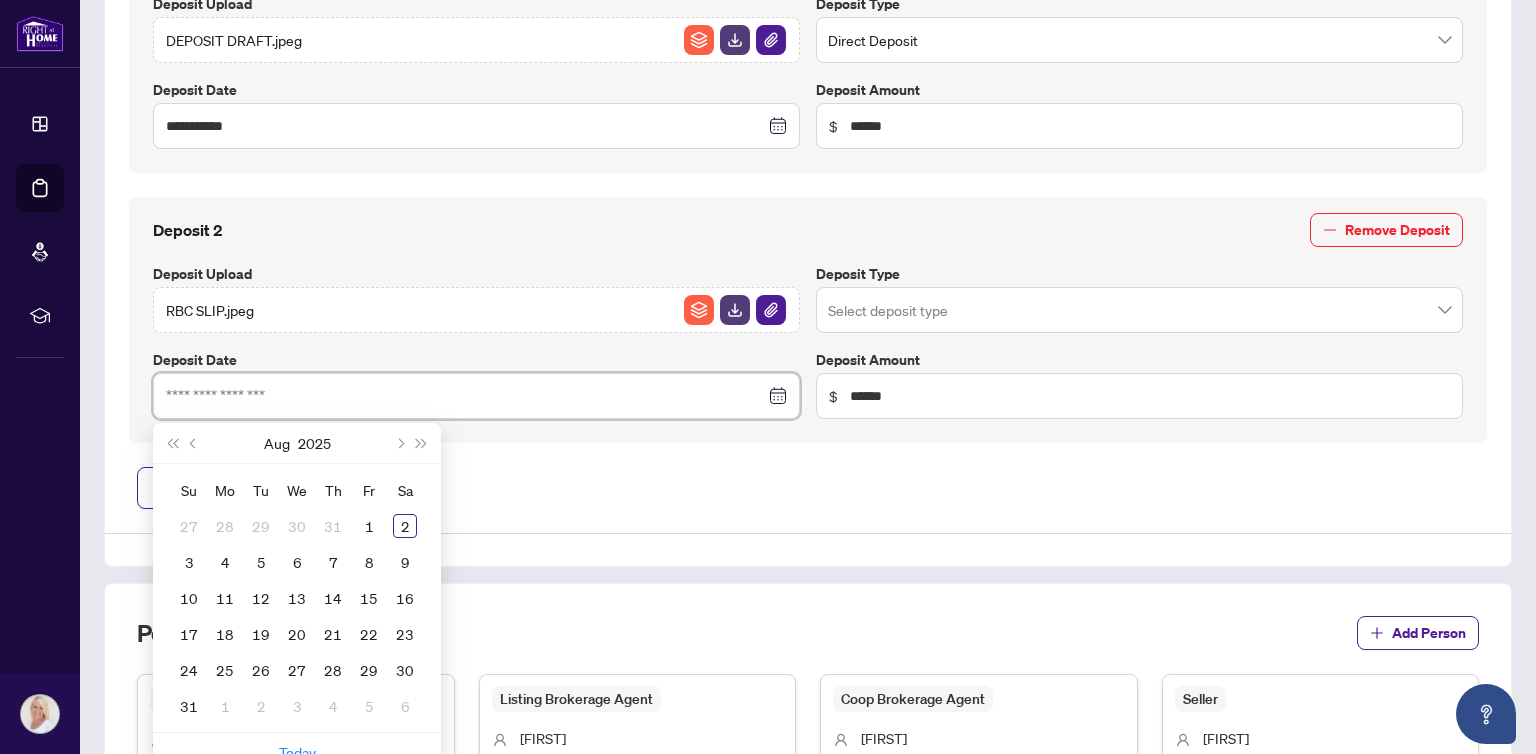 scroll, scrollTop: 1101, scrollLeft: 0, axis: vertical 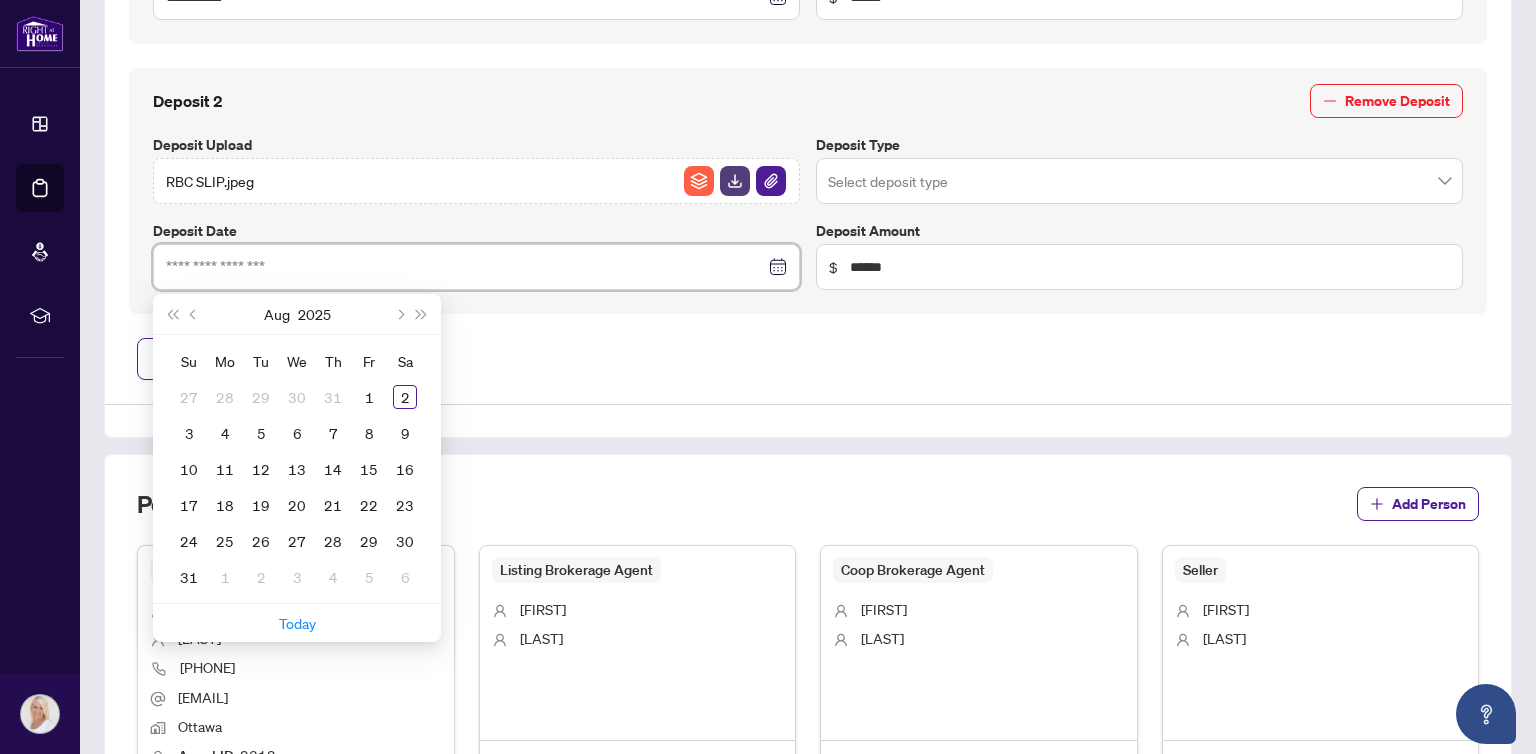 click at bounding box center (465, 267) 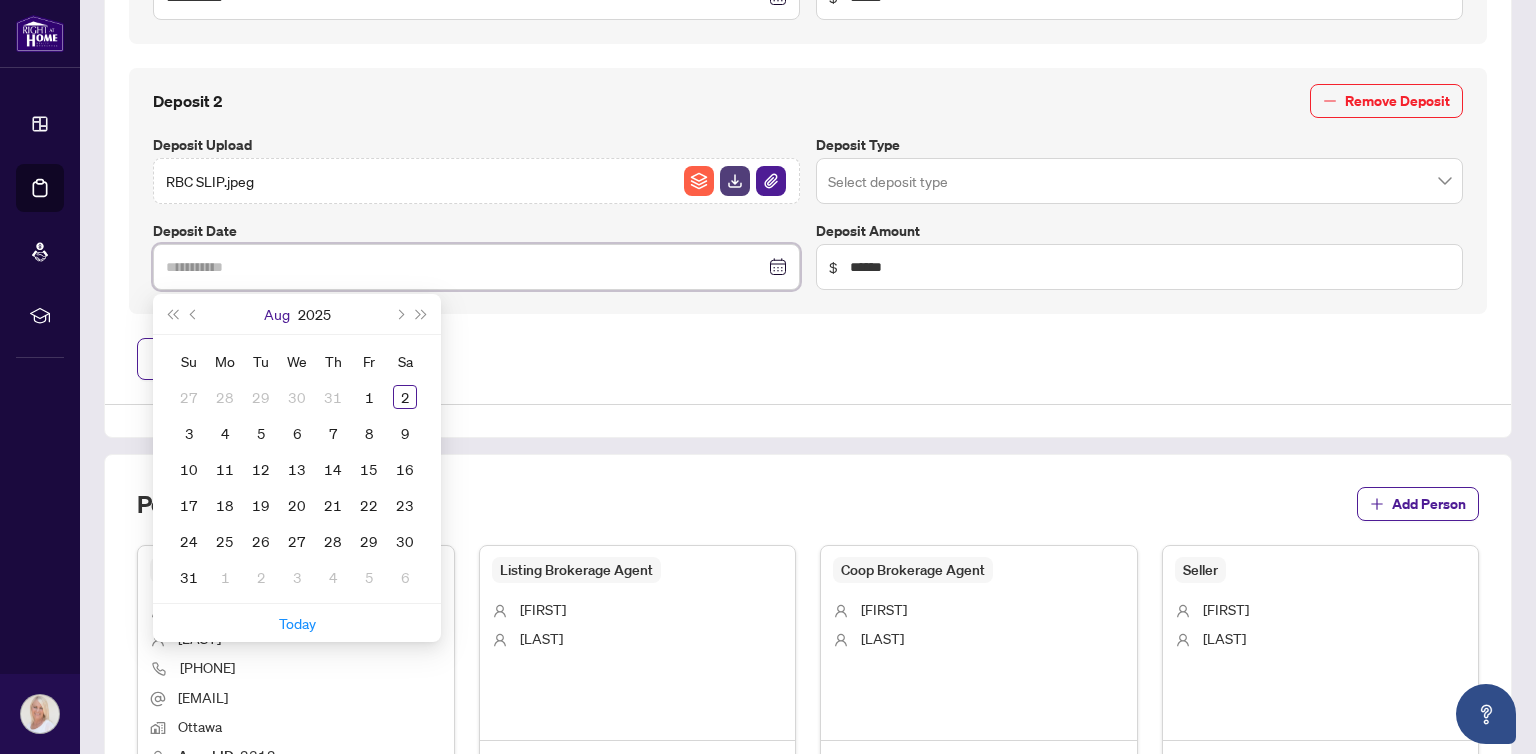 type on "**********" 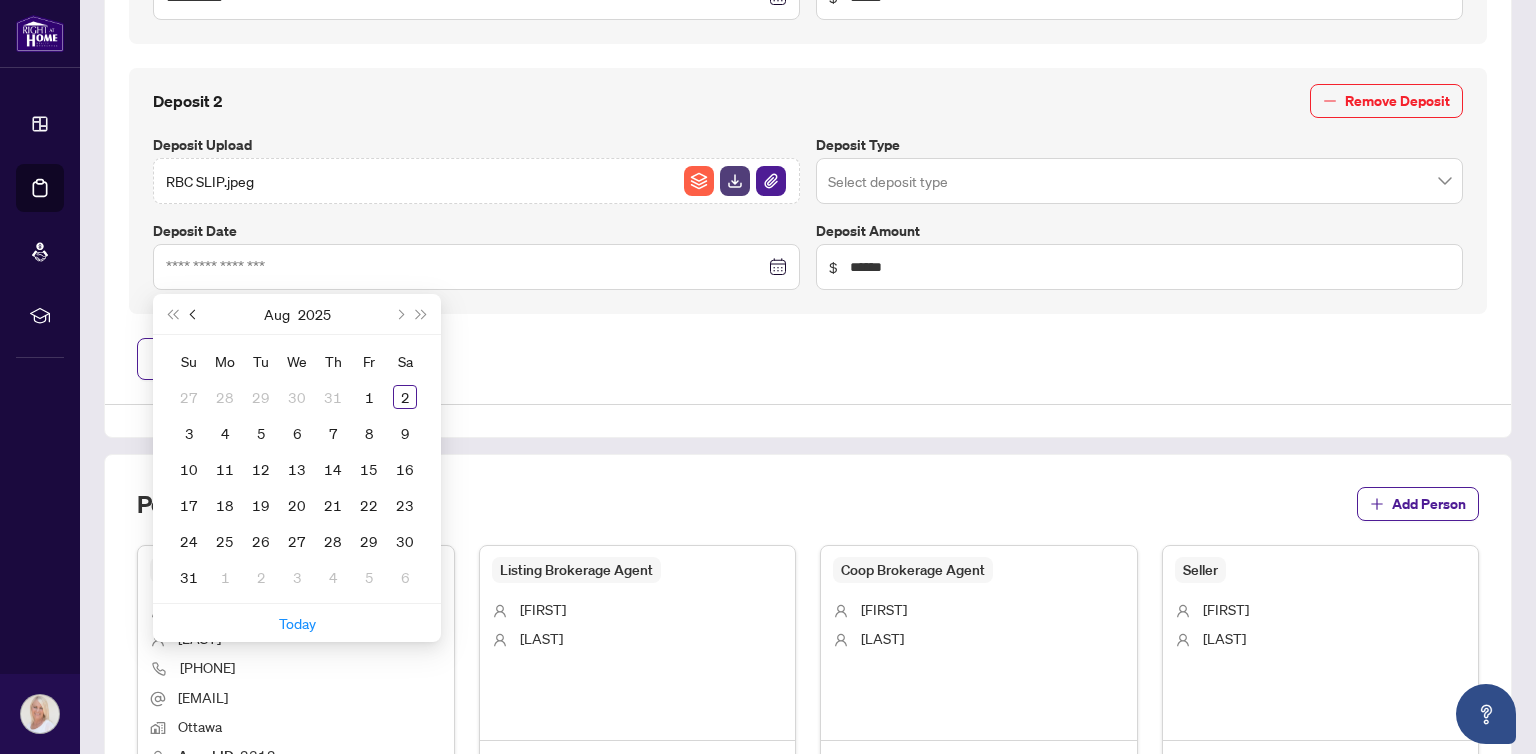 click at bounding box center [195, 314] 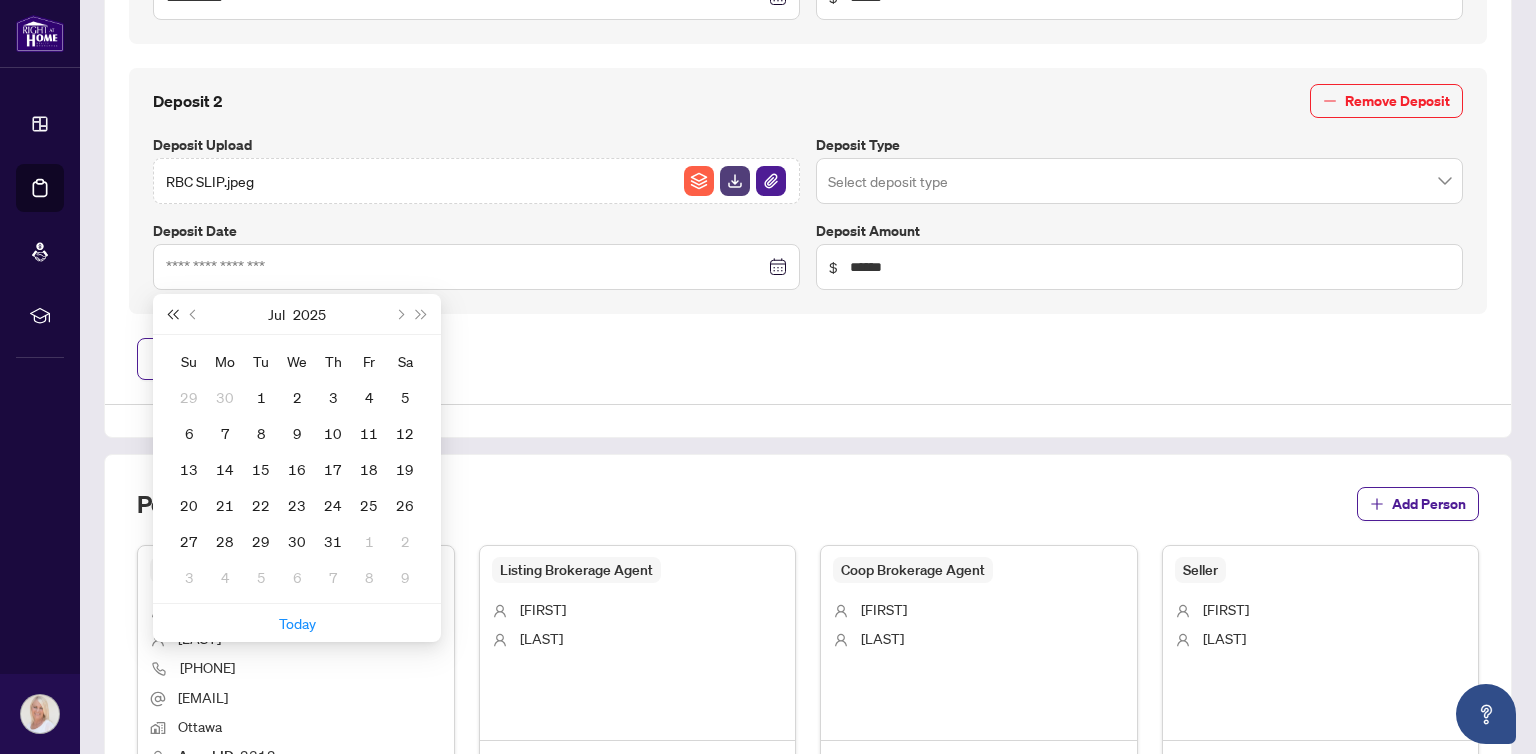 click at bounding box center [172, 314] 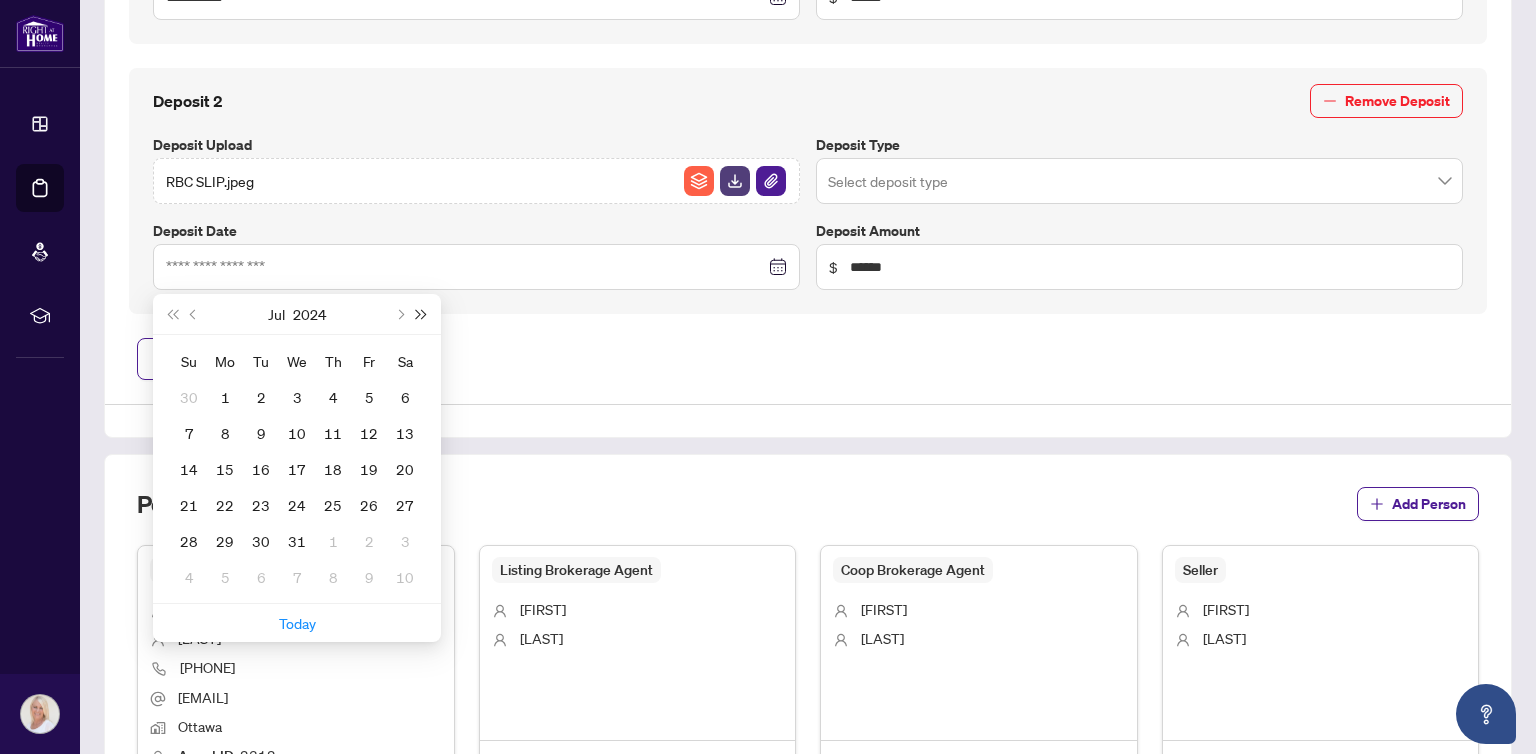 click at bounding box center (422, 314) 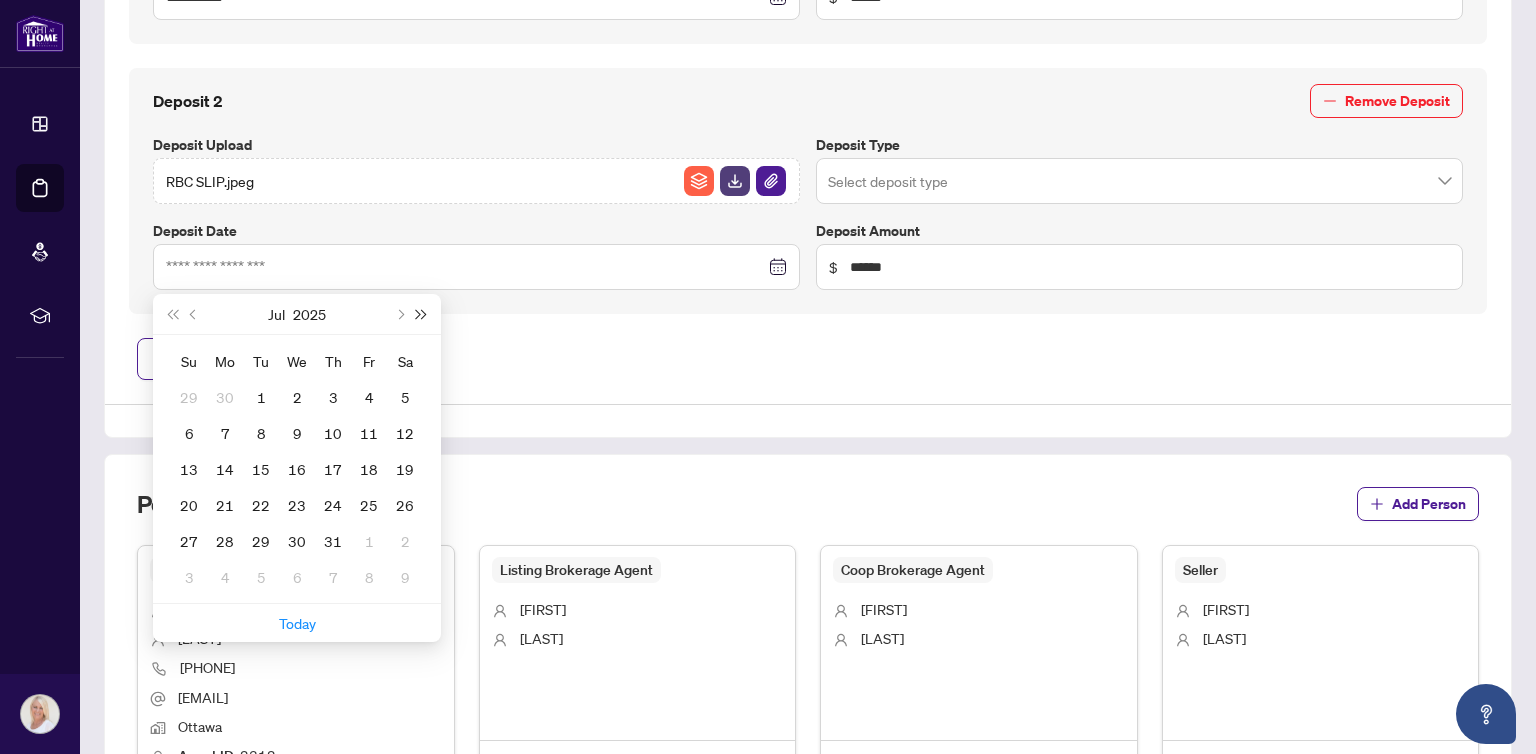 click at bounding box center [422, 314] 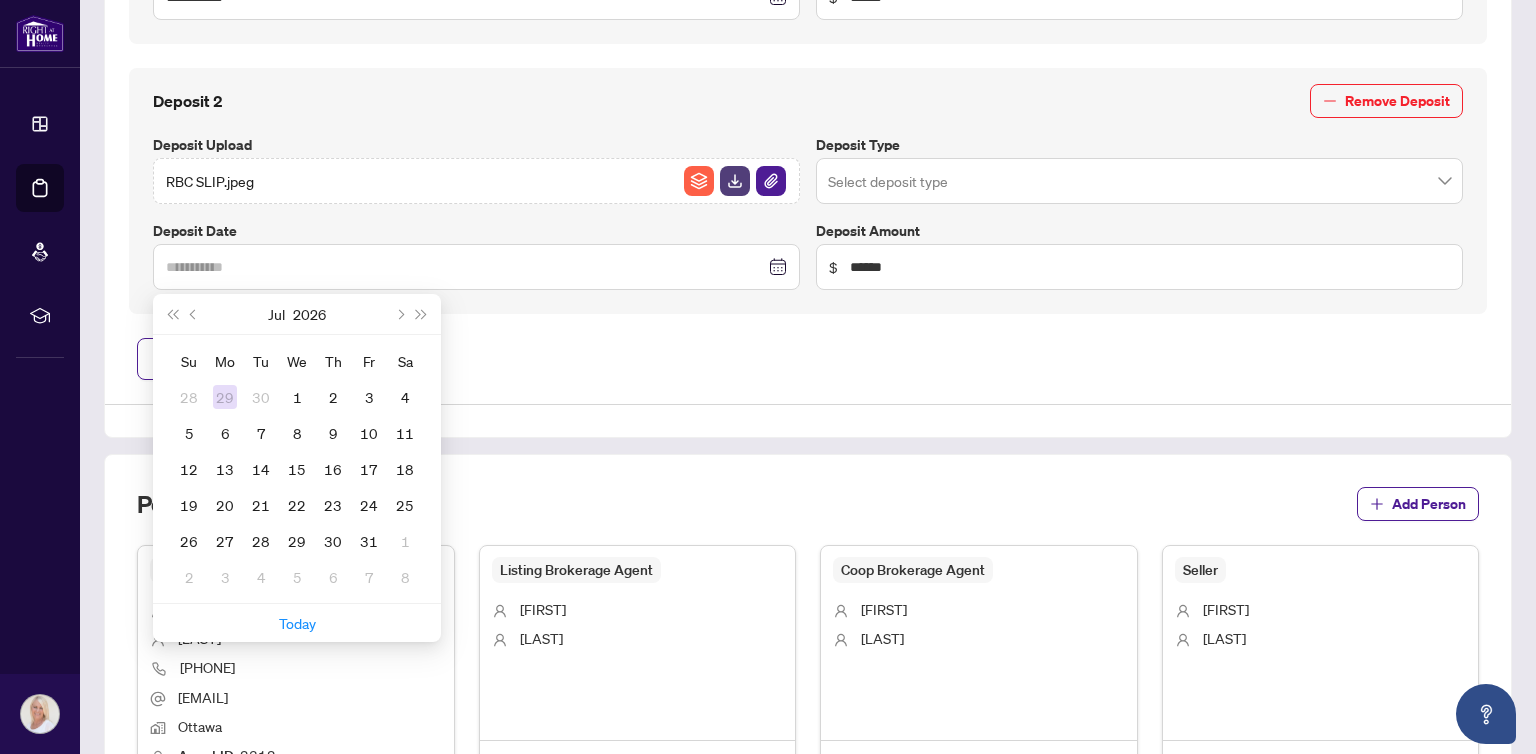 type on "**********" 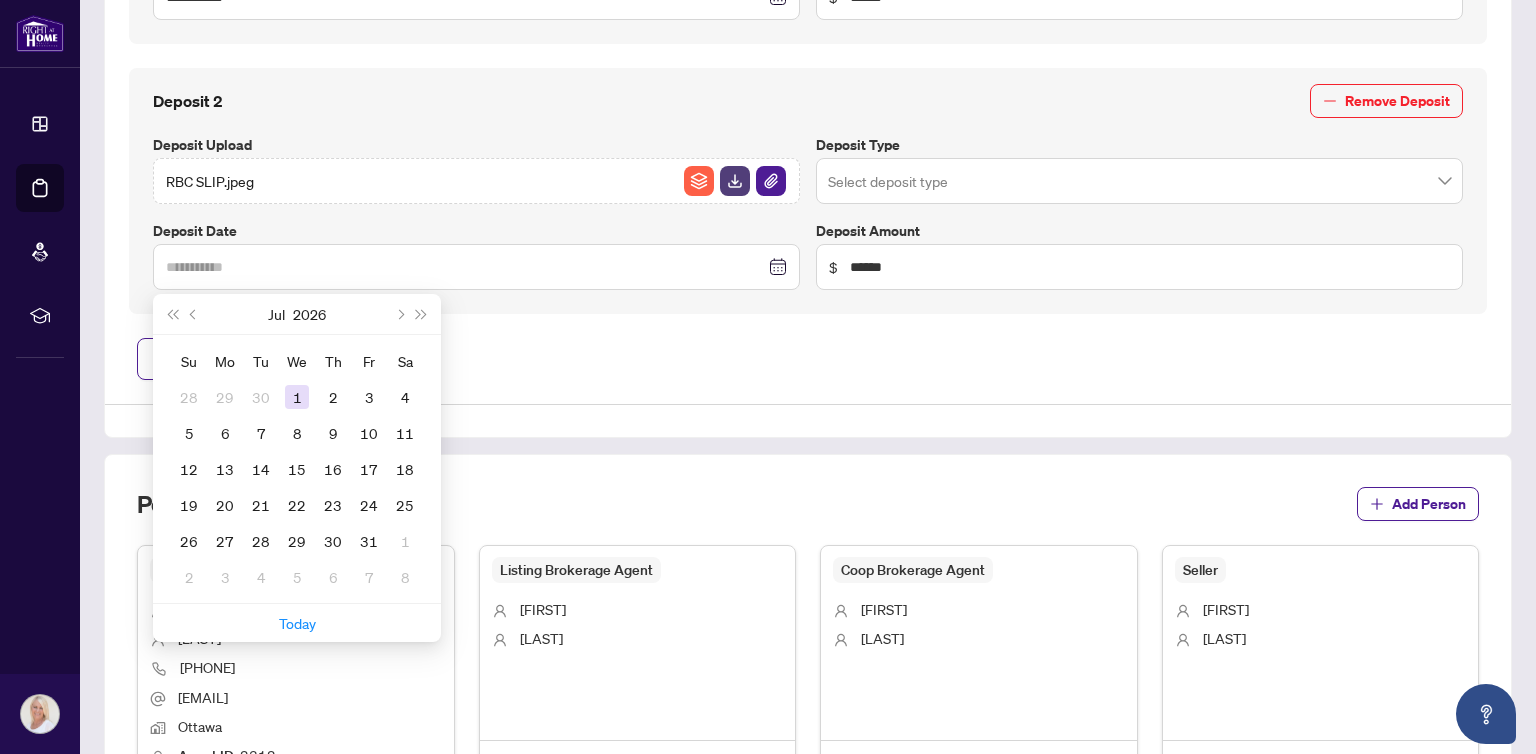 type on "**********" 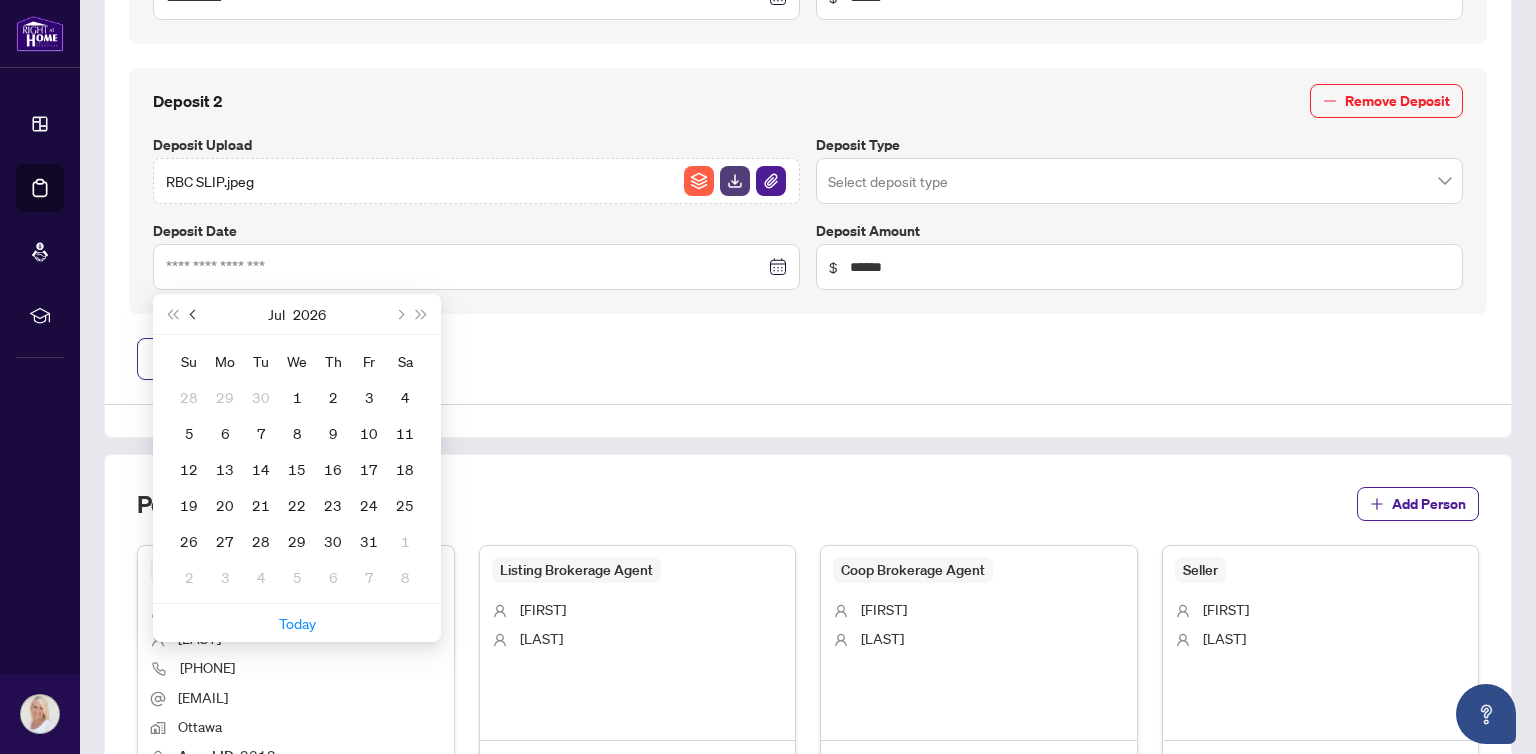 click at bounding box center (195, 314) 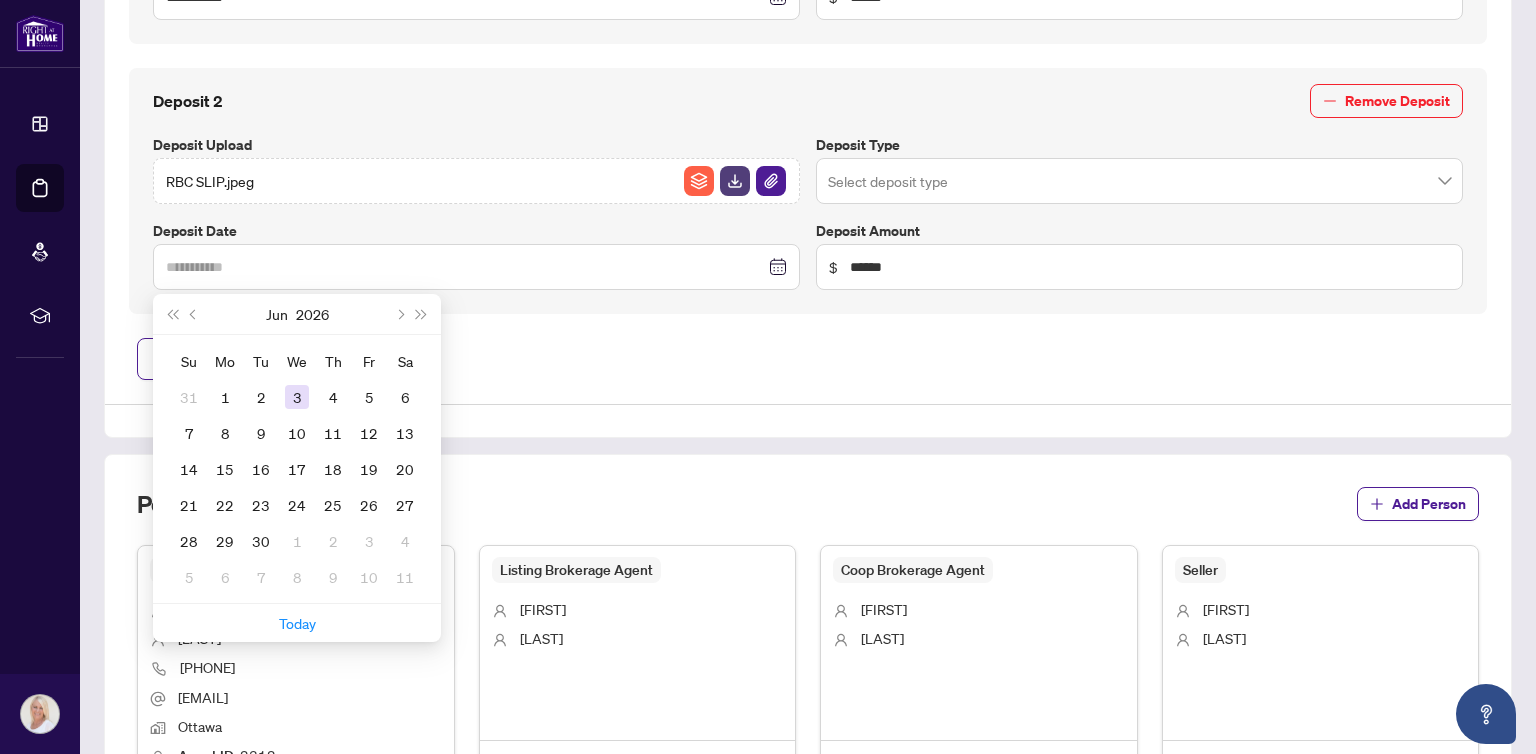 type on "**********" 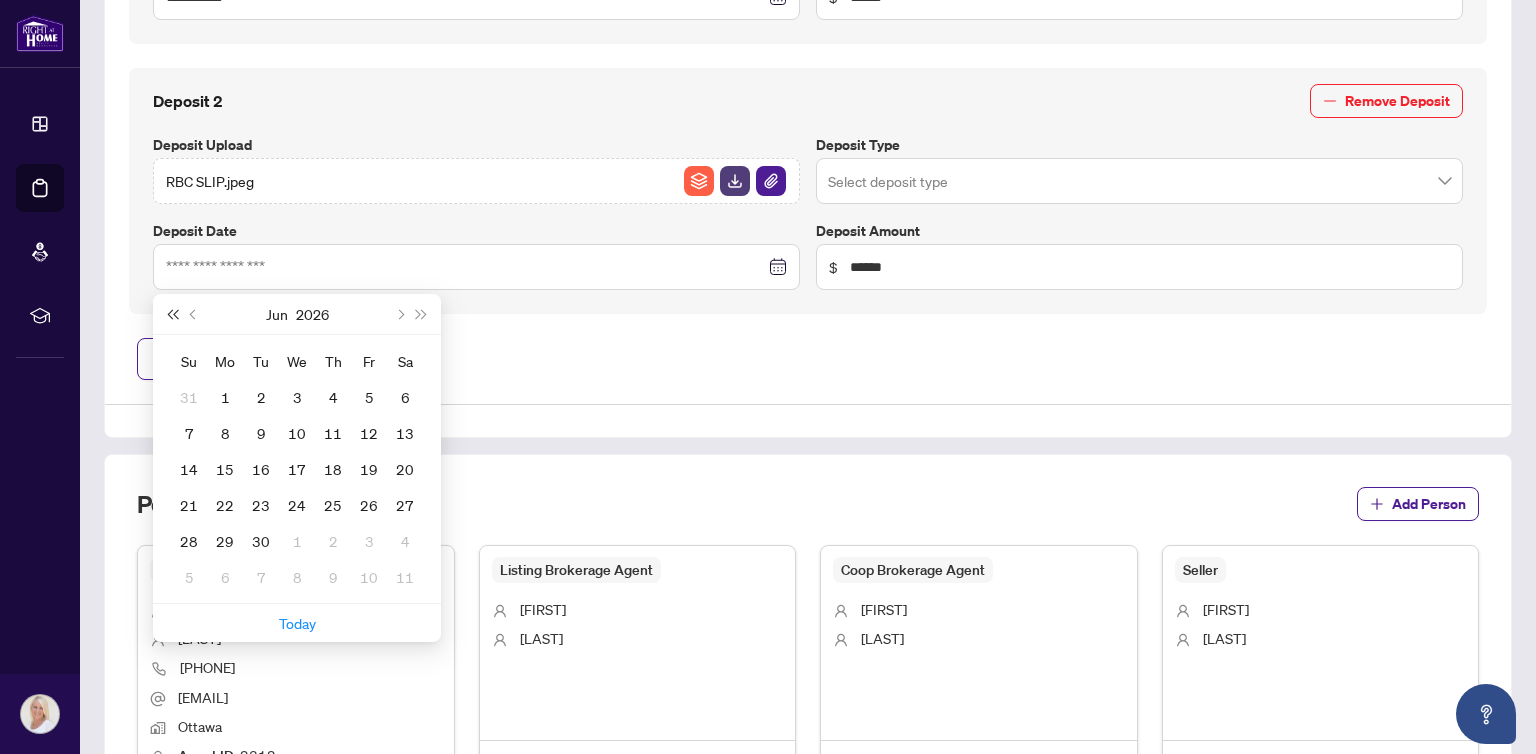 click at bounding box center (172, 314) 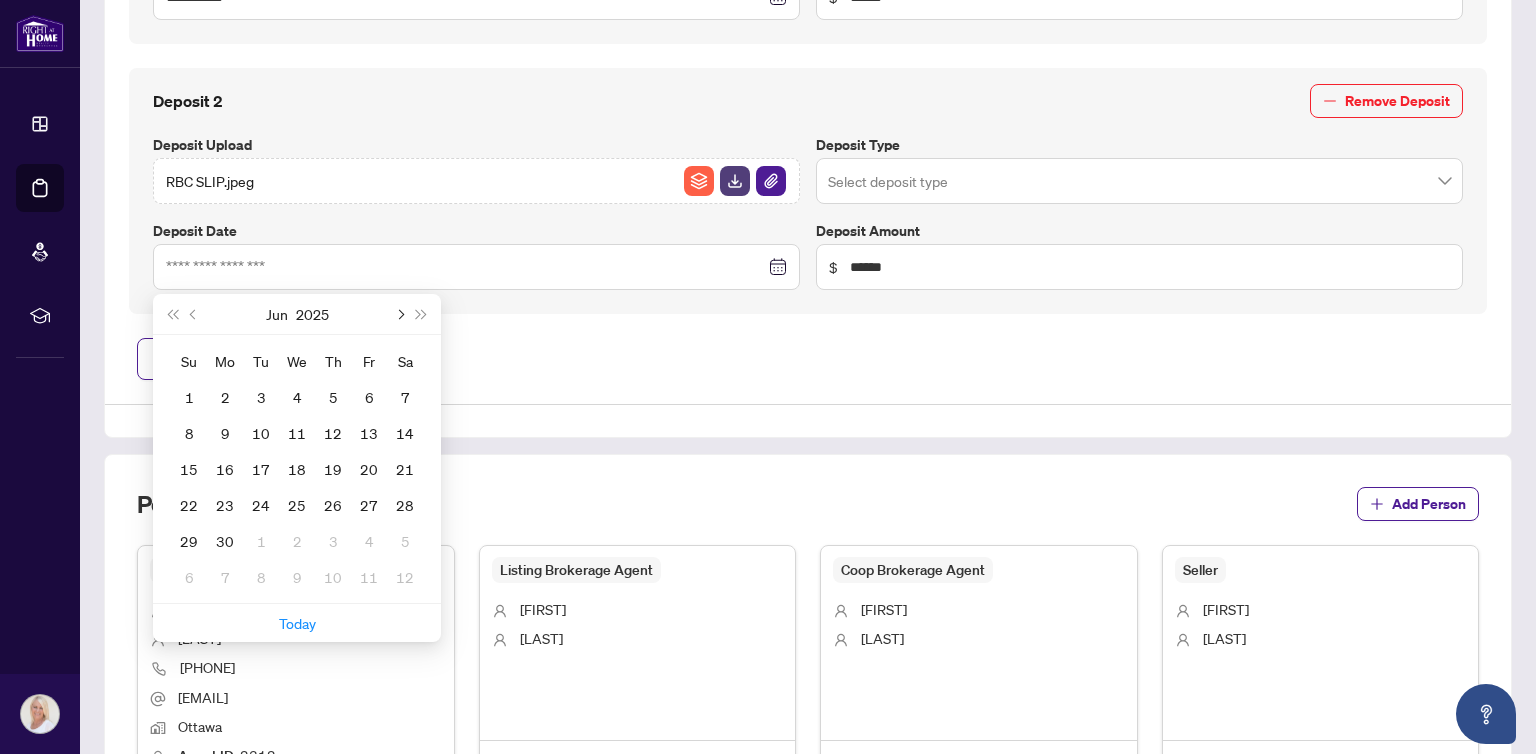 click at bounding box center [399, 314] 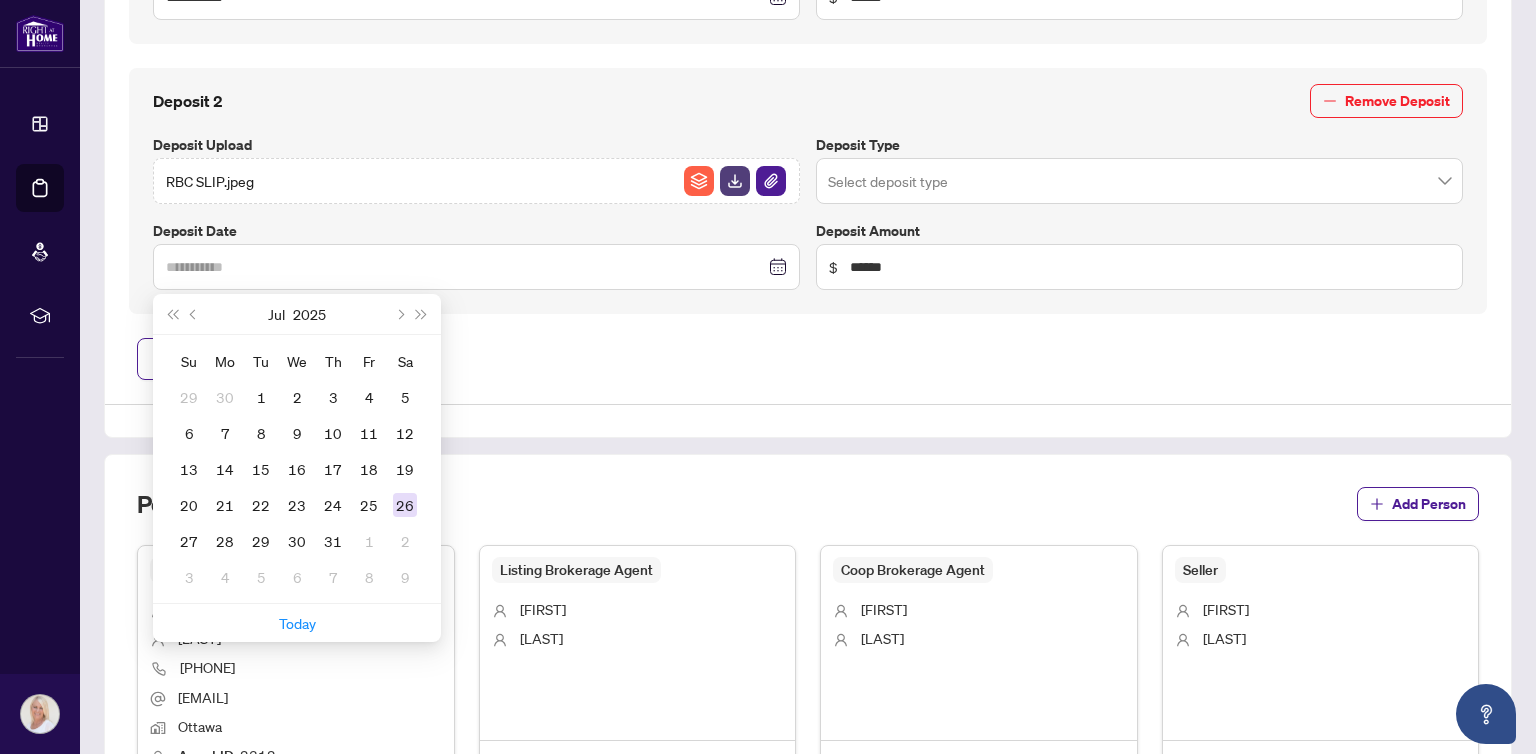 type on "**********" 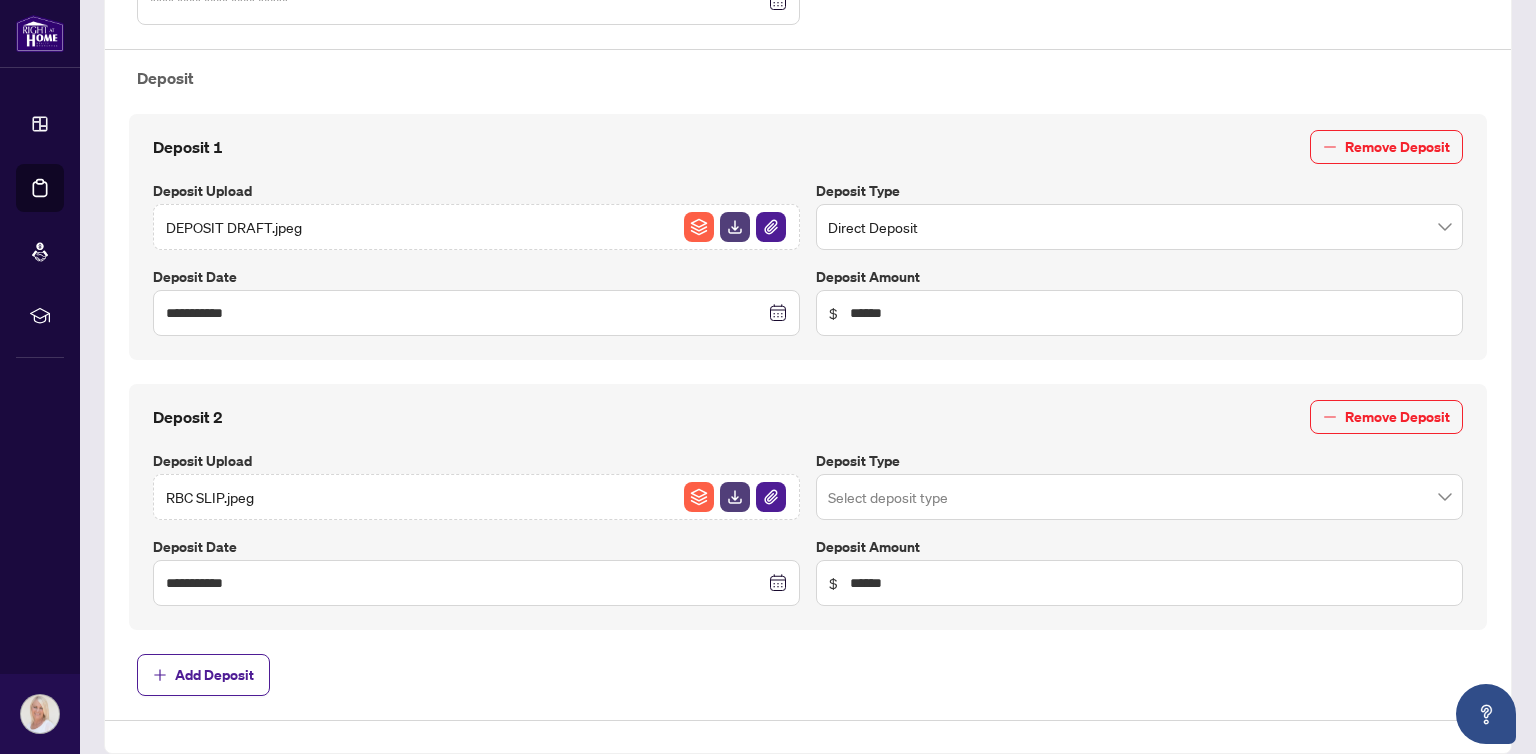 scroll, scrollTop: 701, scrollLeft: 0, axis: vertical 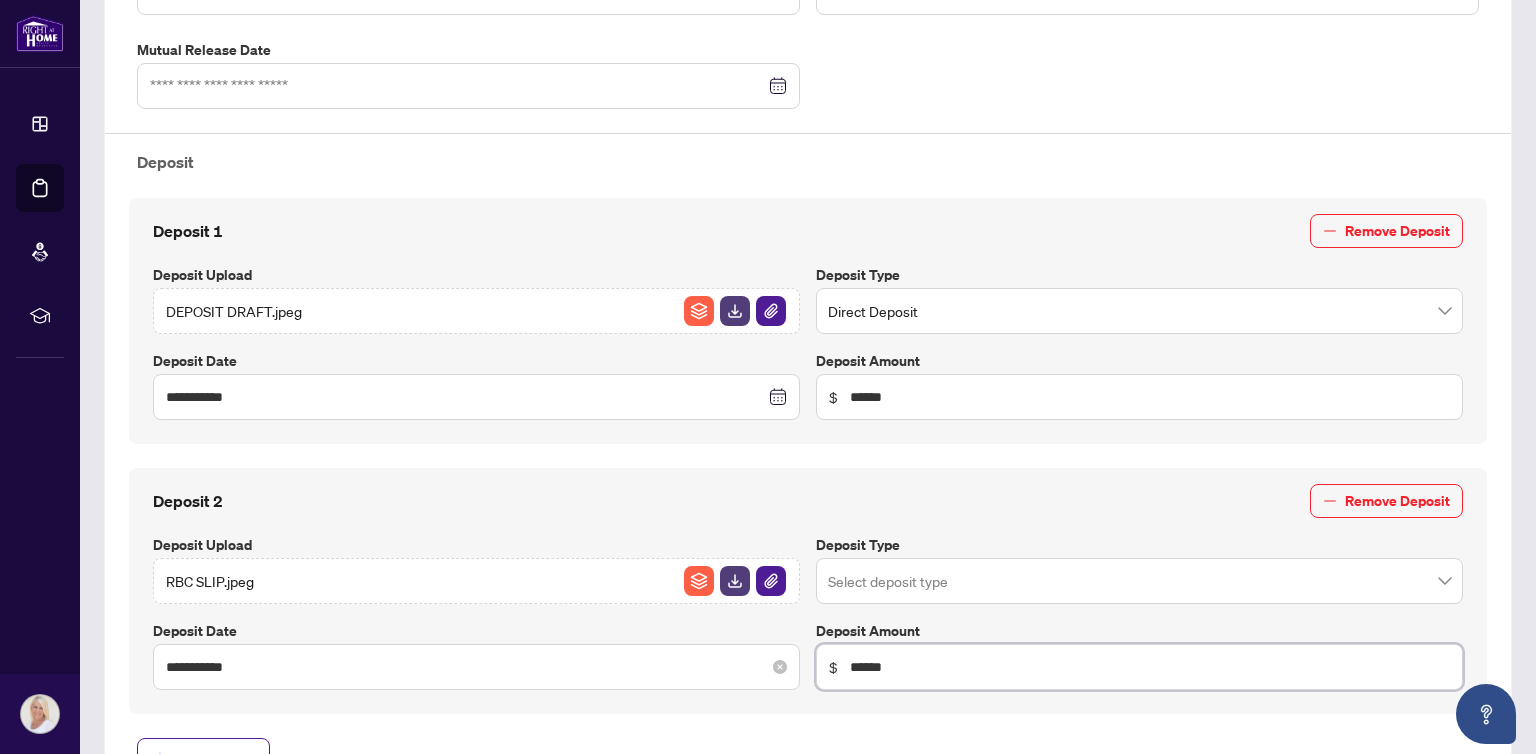 drag, startPoint x: 901, startPoint y: 656, endPoint x: 740, endPoint y: 657, distance: 161.00311 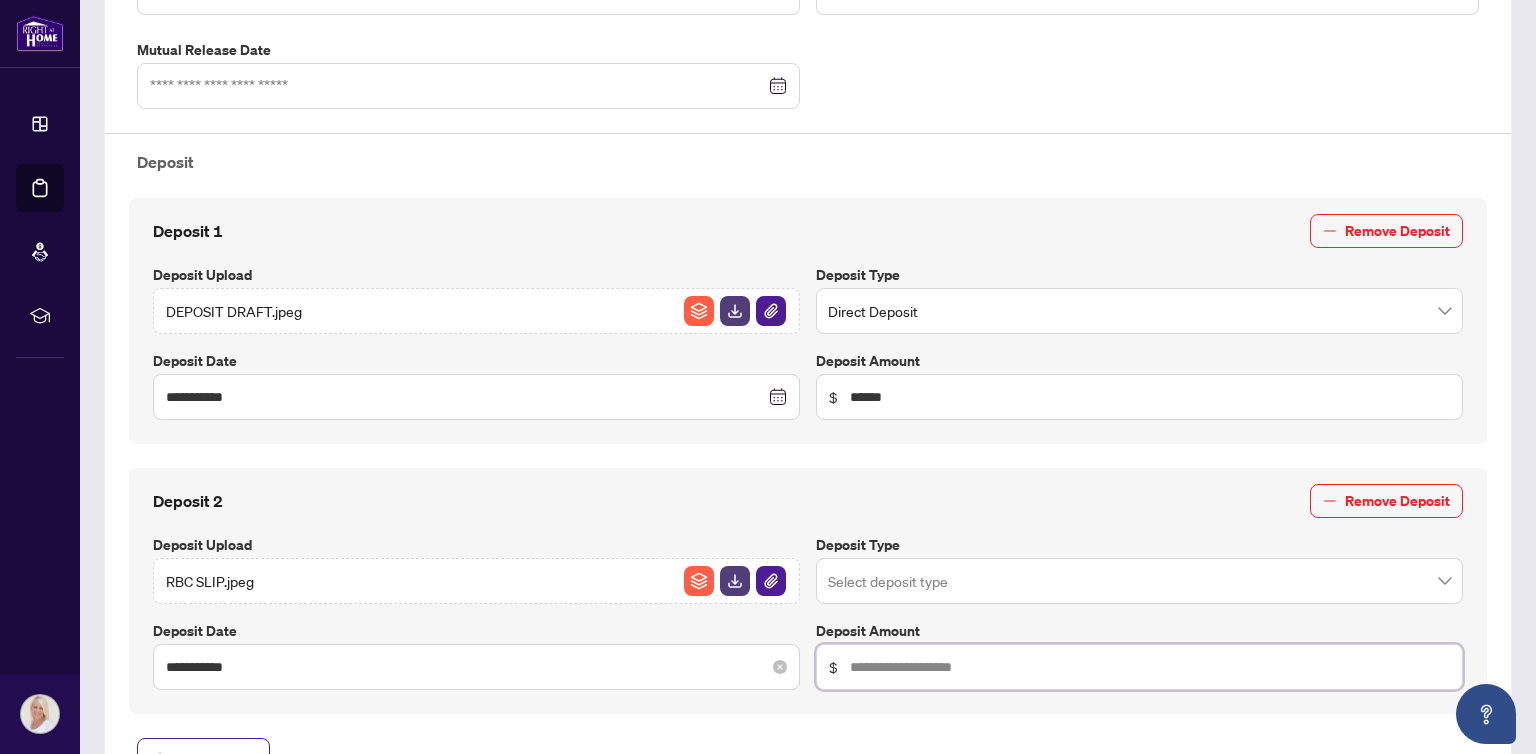 type 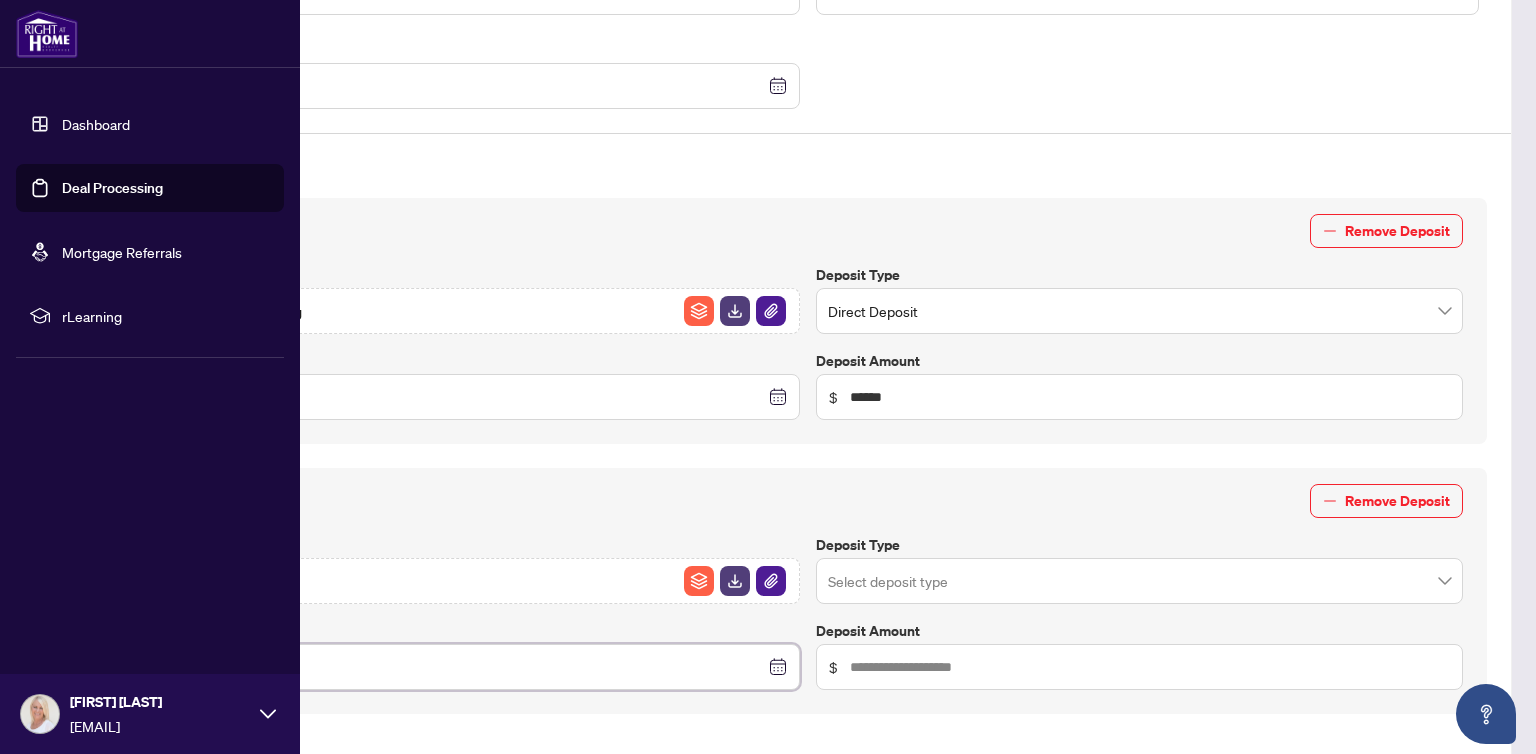 drag, startPoint x: 276, startPoint y: 661, endPoint x: 46, endPoint y: 662, distance: 230.00217 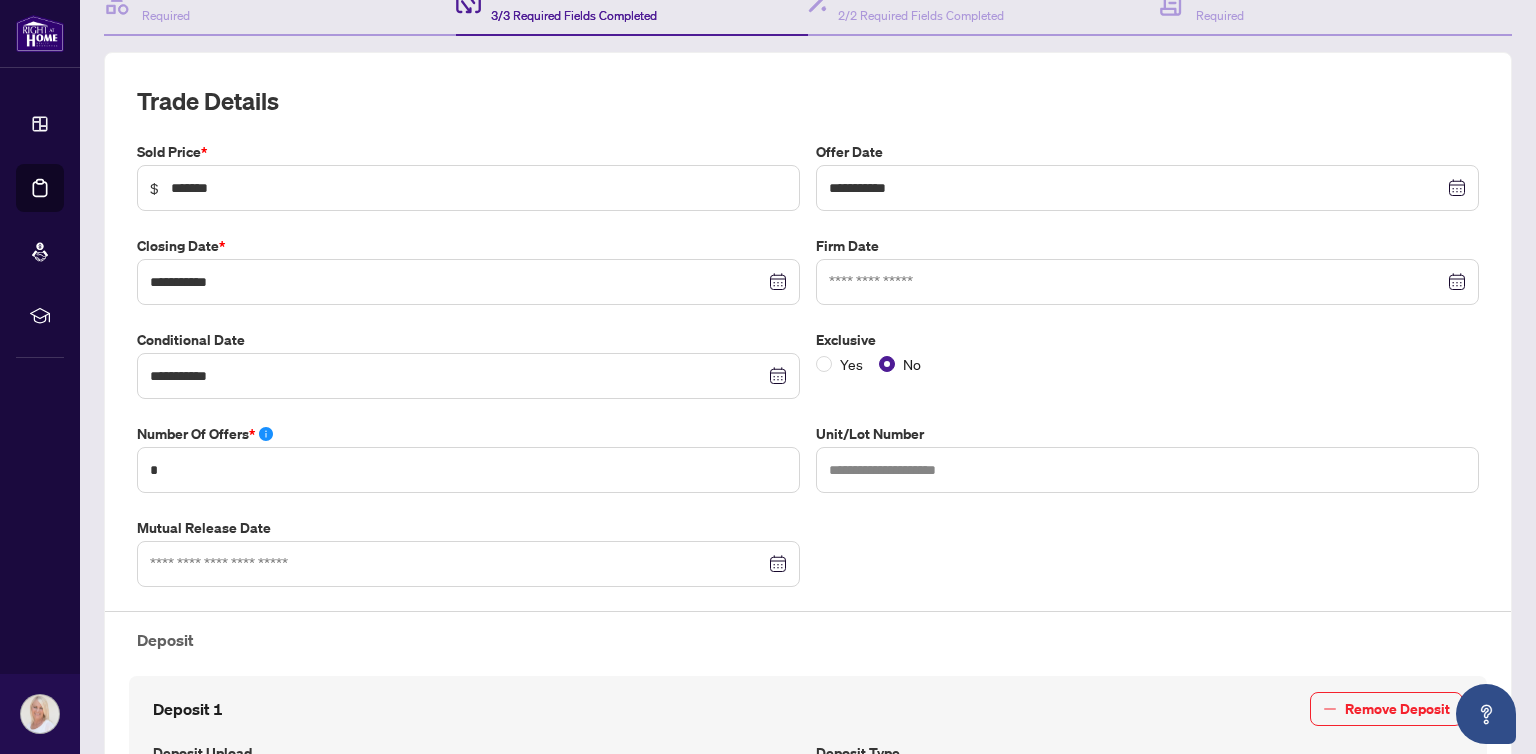 scroll, scrollTop: 201, scrollLeft: 0, axis: vertical 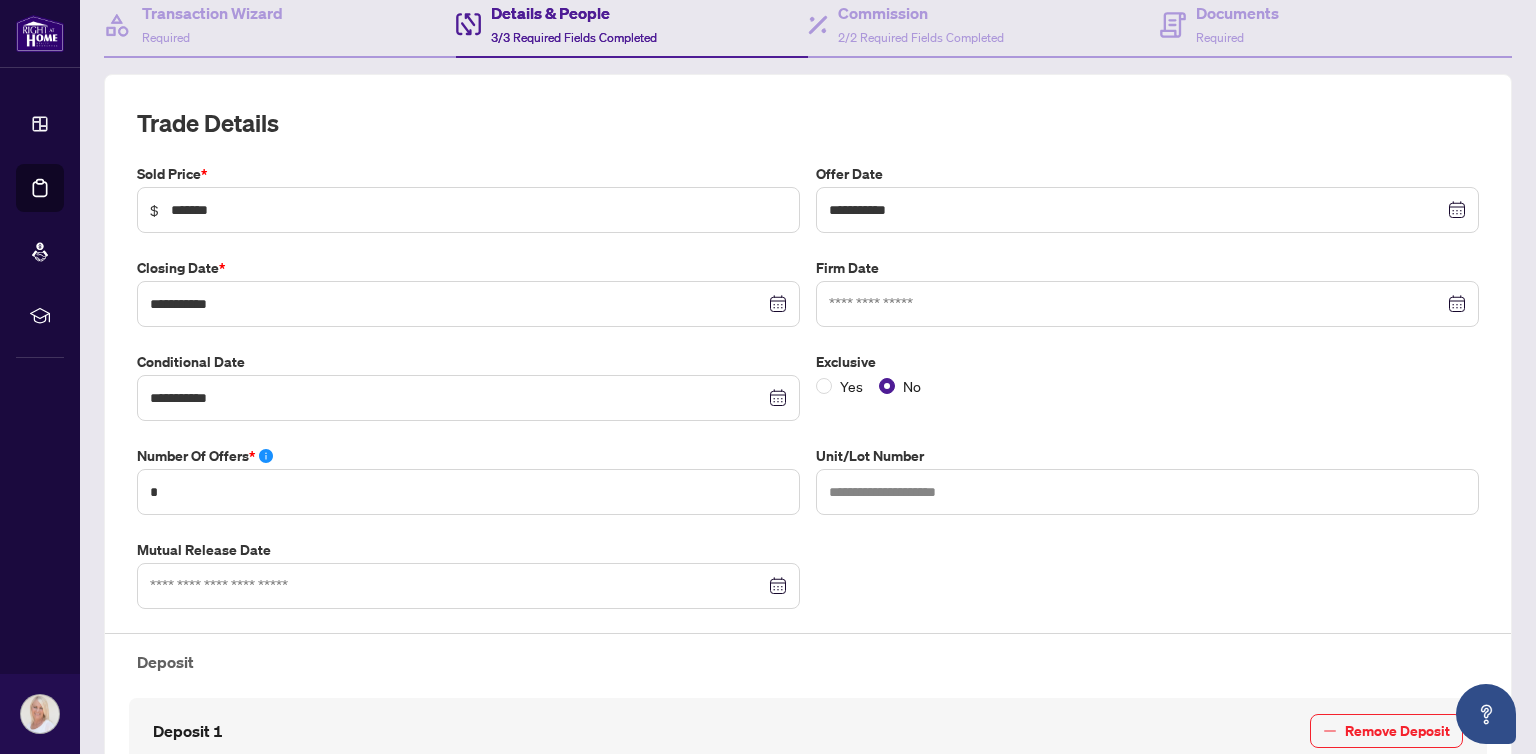 click at bounding box center (1147, 304) 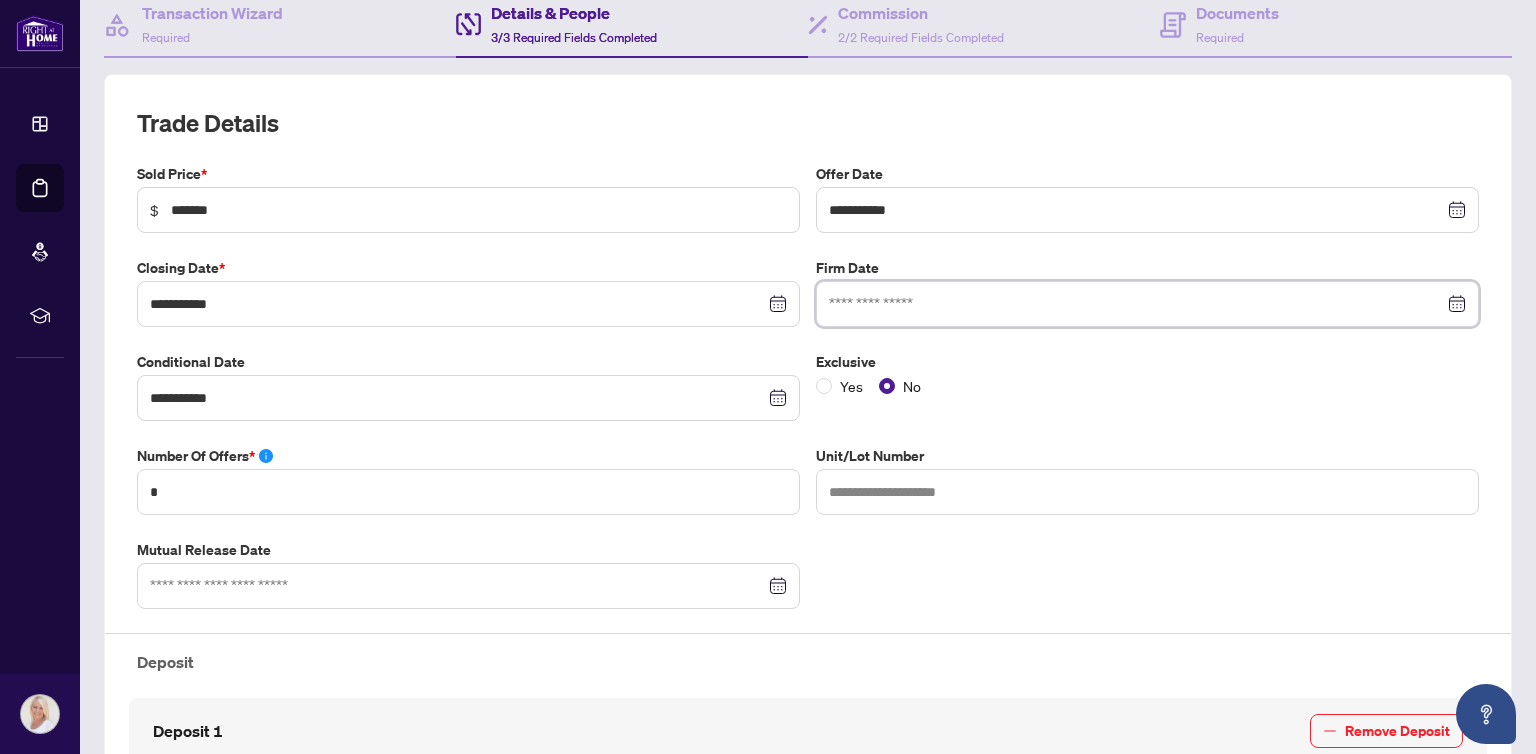 type on "**********" 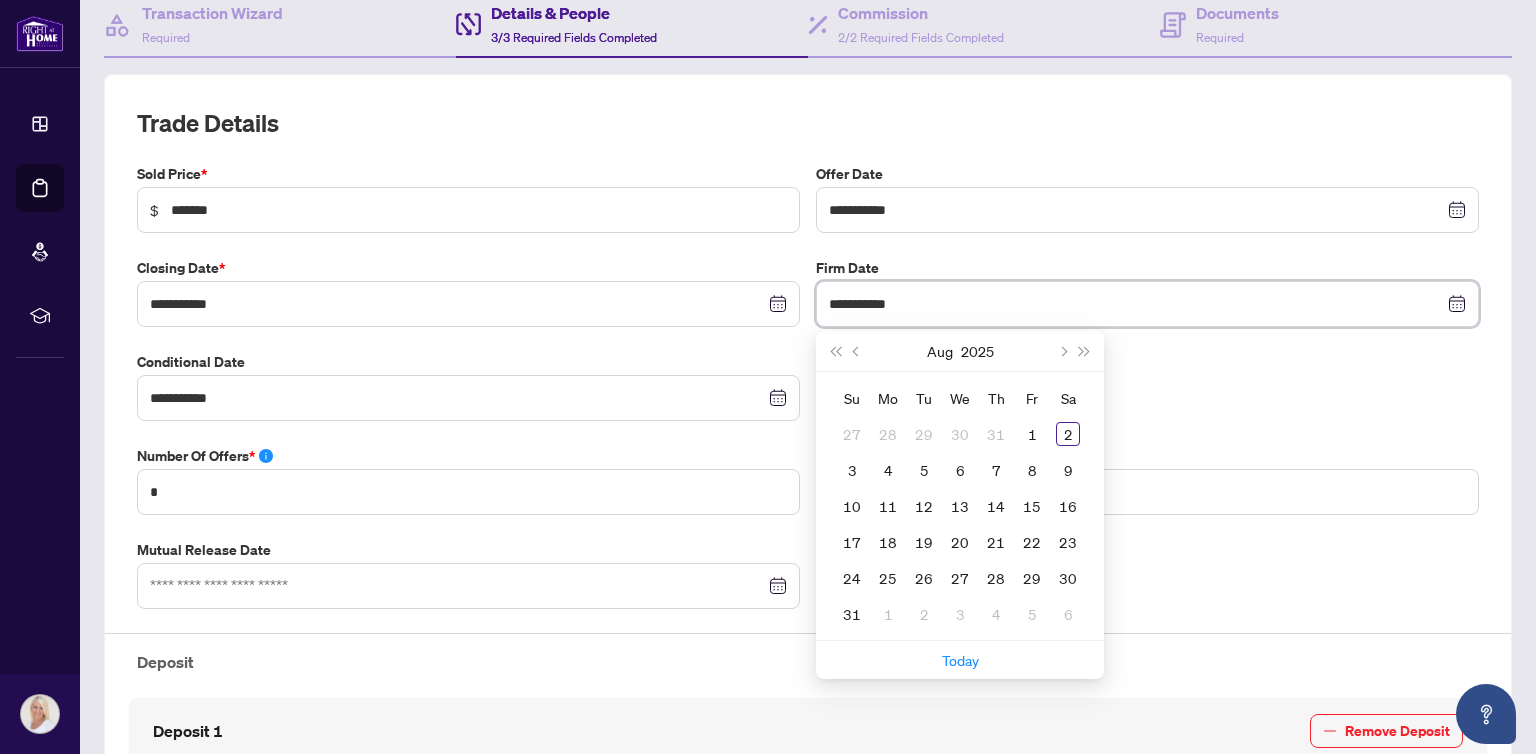 type on "**********" 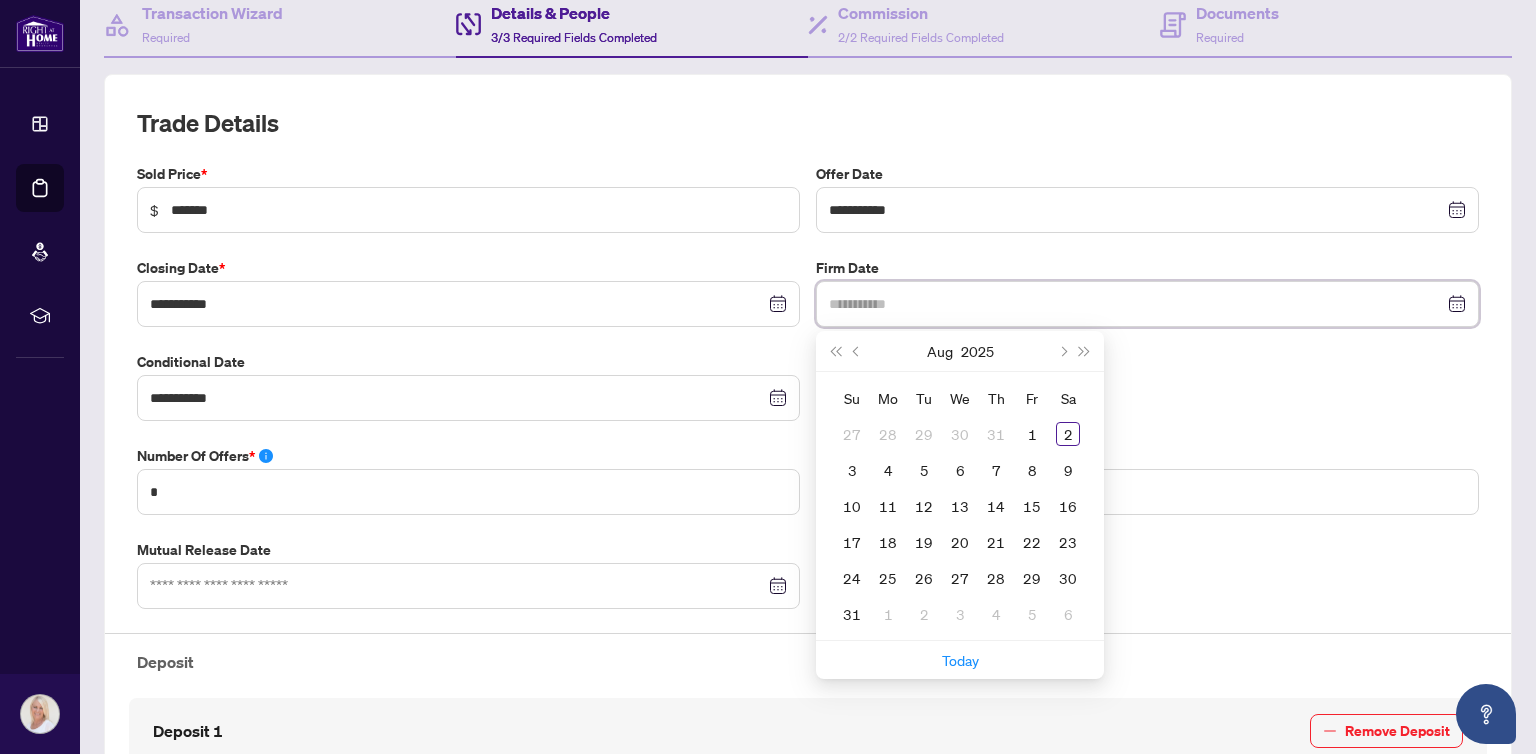 type on "**********" 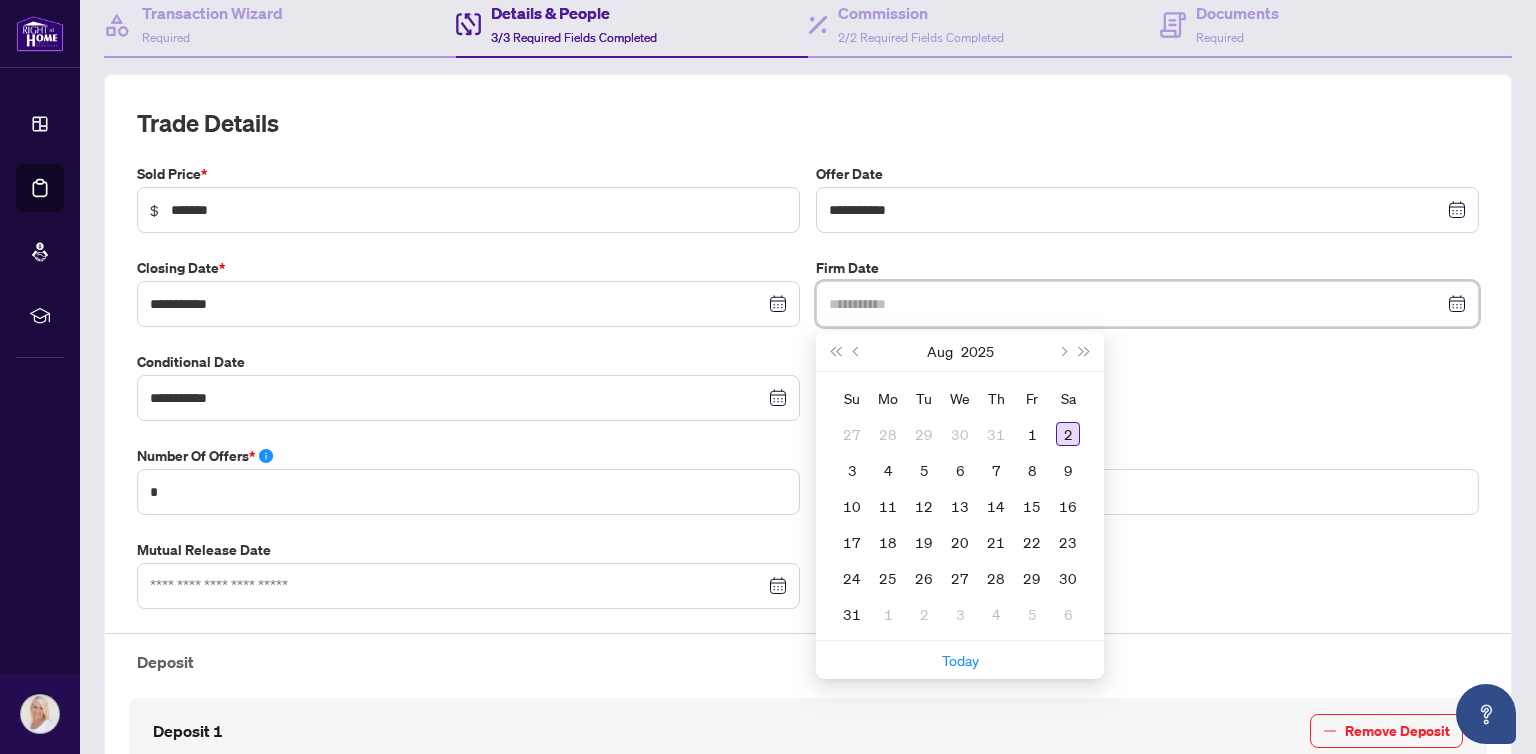 type on "**********" 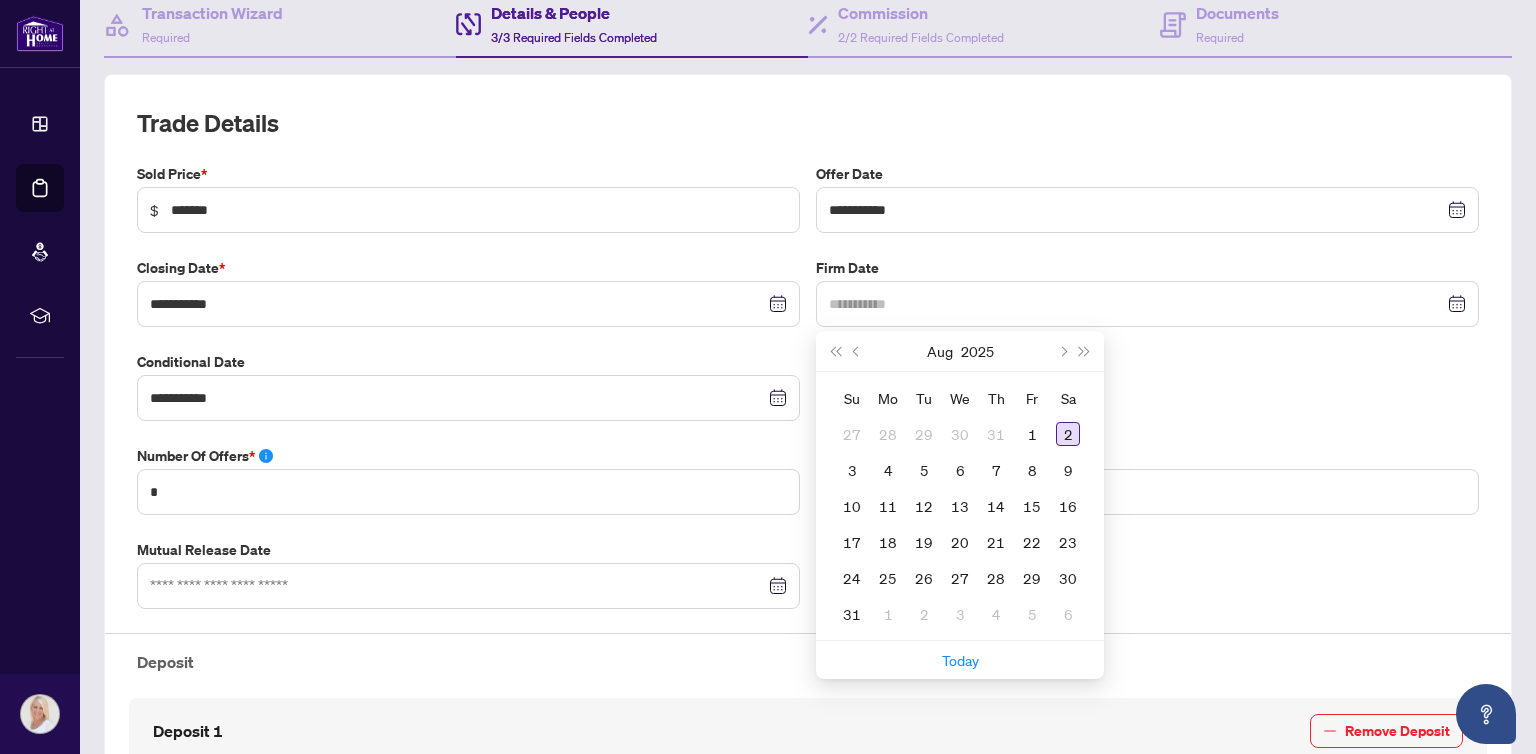 click on "2" at bounding box center (1068, 434) 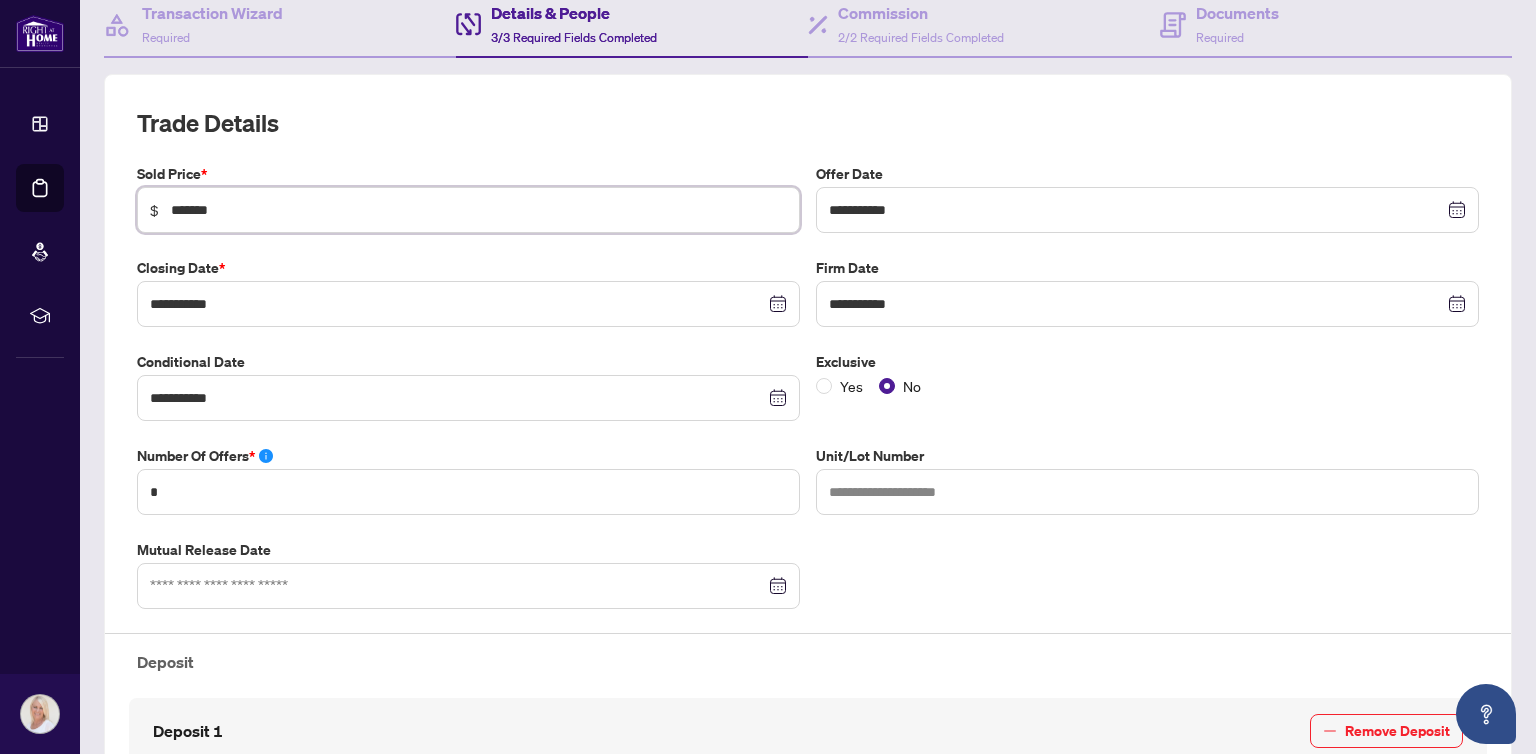 click on "*******" at bounding box center (479, 210) 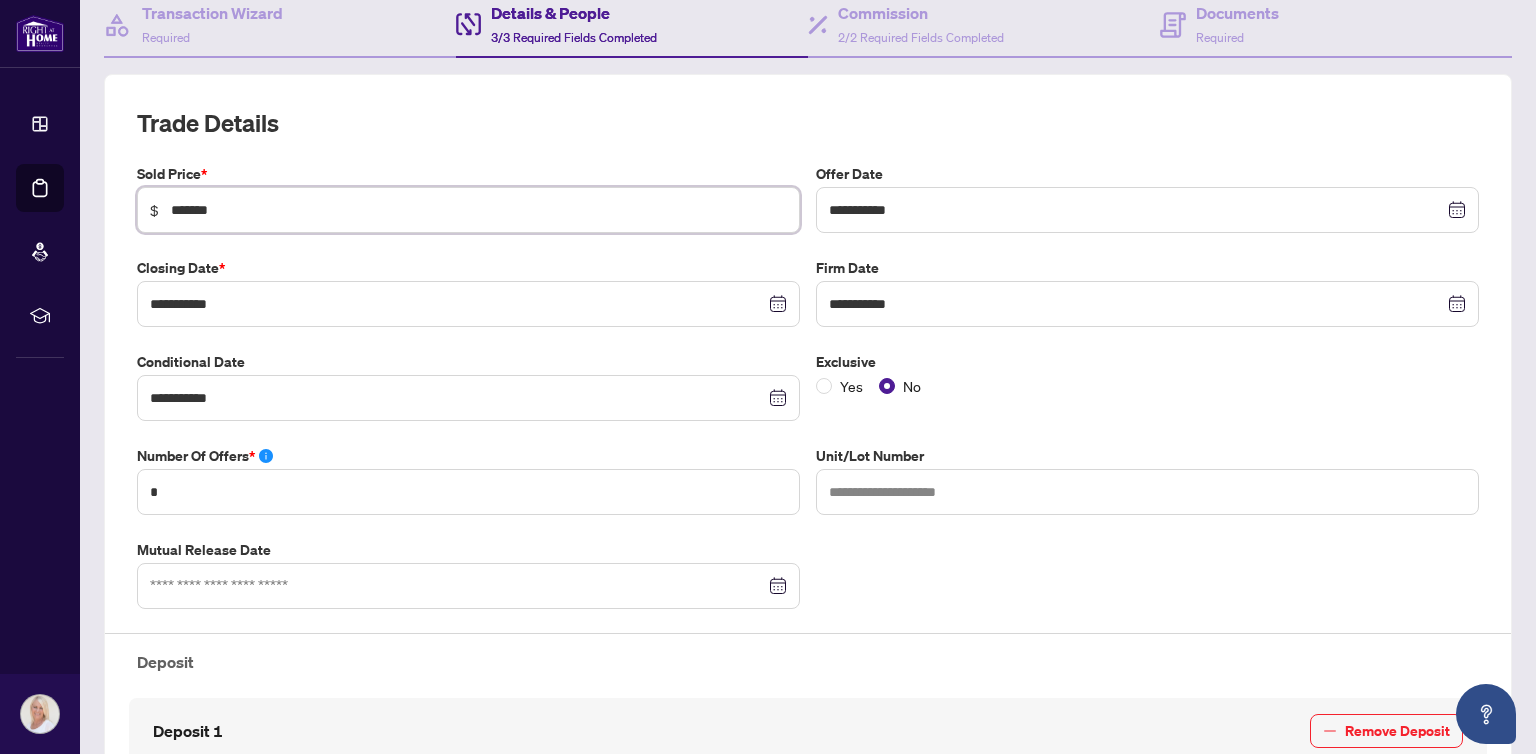 drag, startPoint x: 235, startPoint y: 206, endPoint x: 164, endPoint y: 201, distance: 71.17584 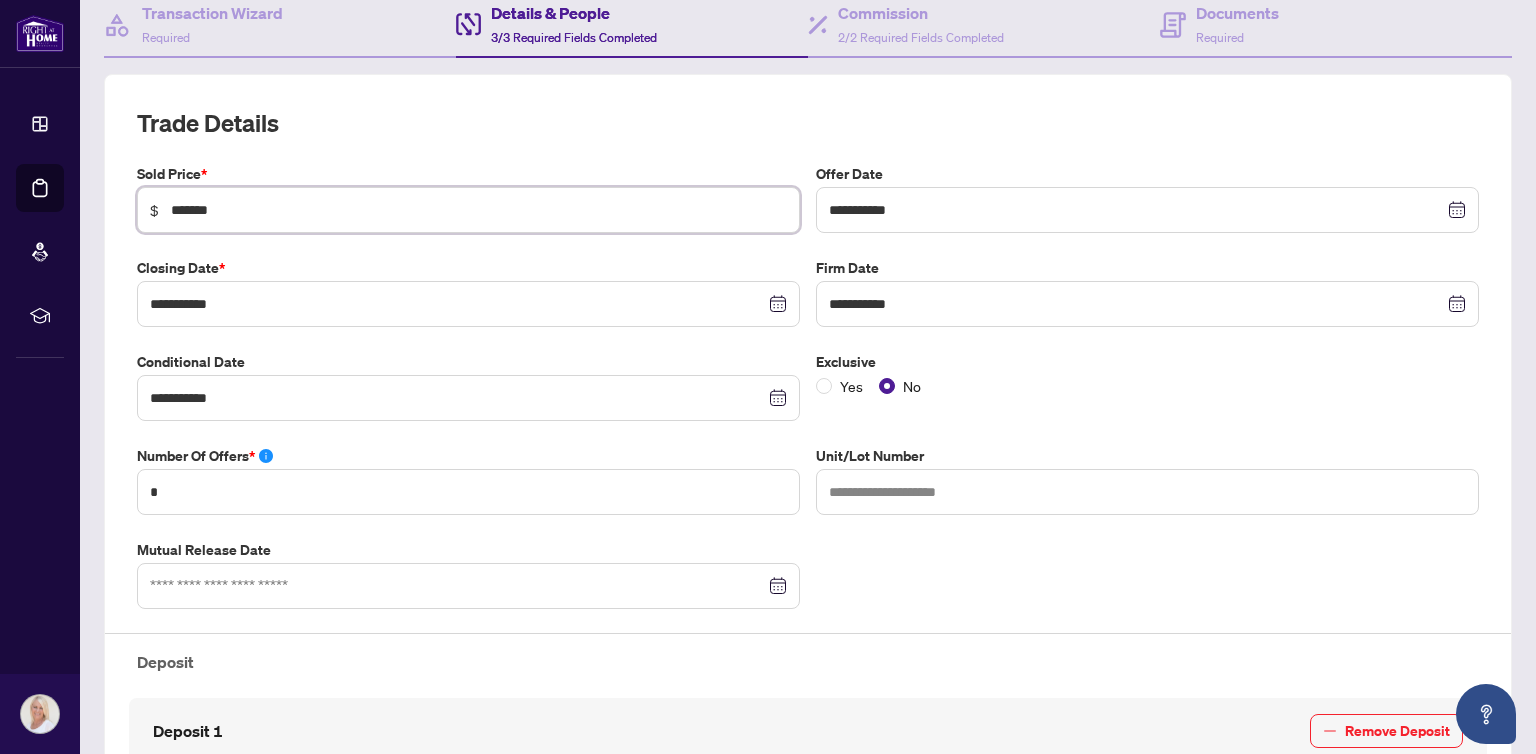 click on "$ *******" at bounding box center (468, 210) 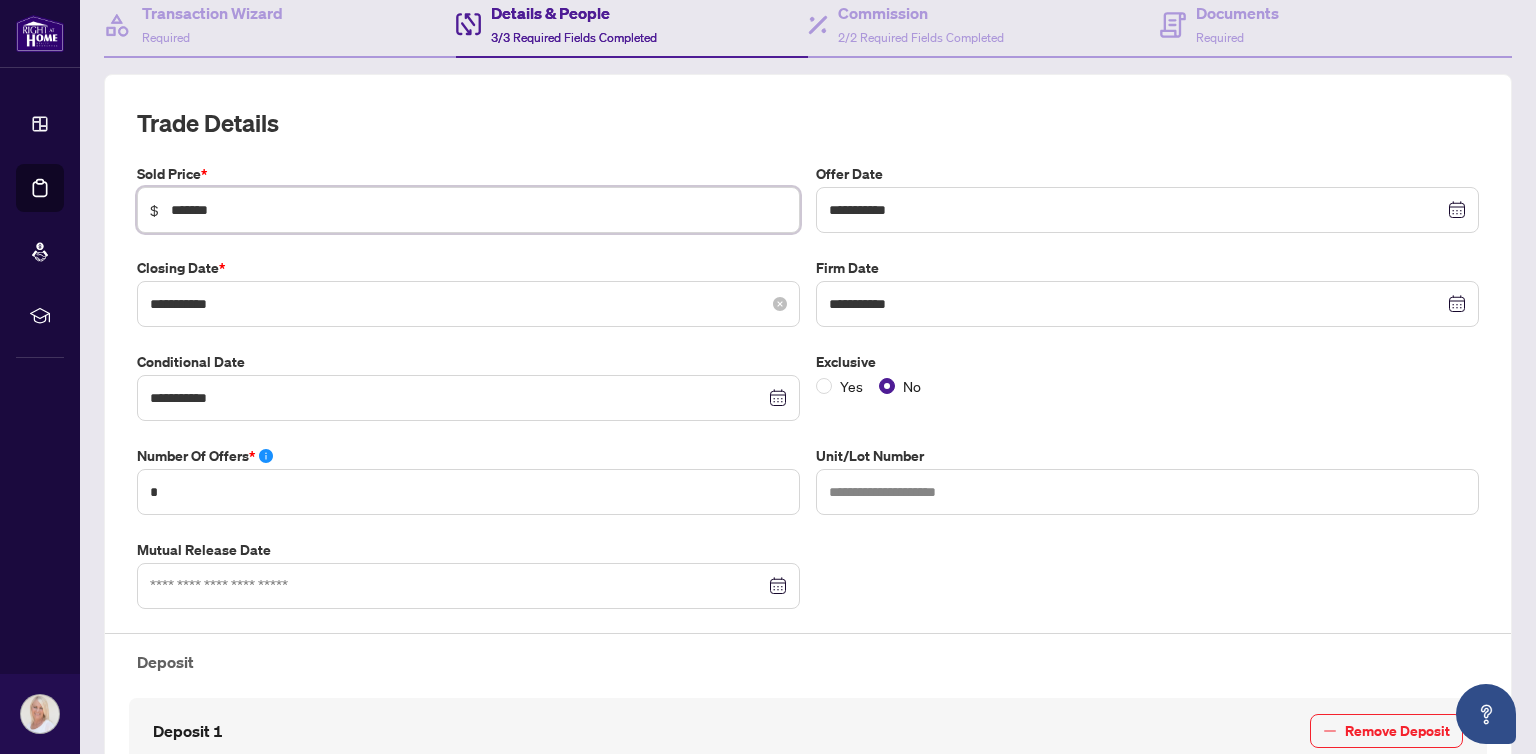 type on "*******" 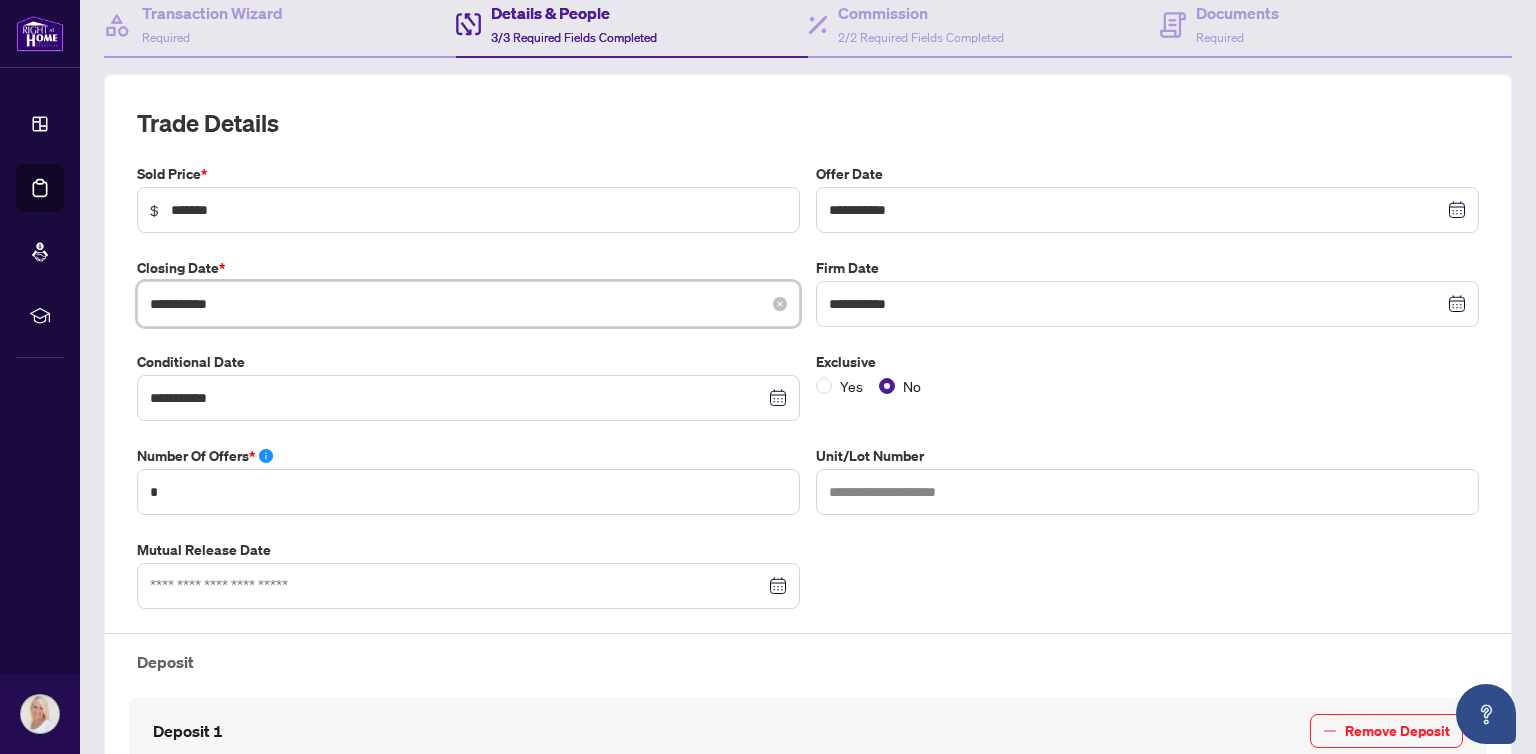 click on "**********" at bounding box center [457, 304] 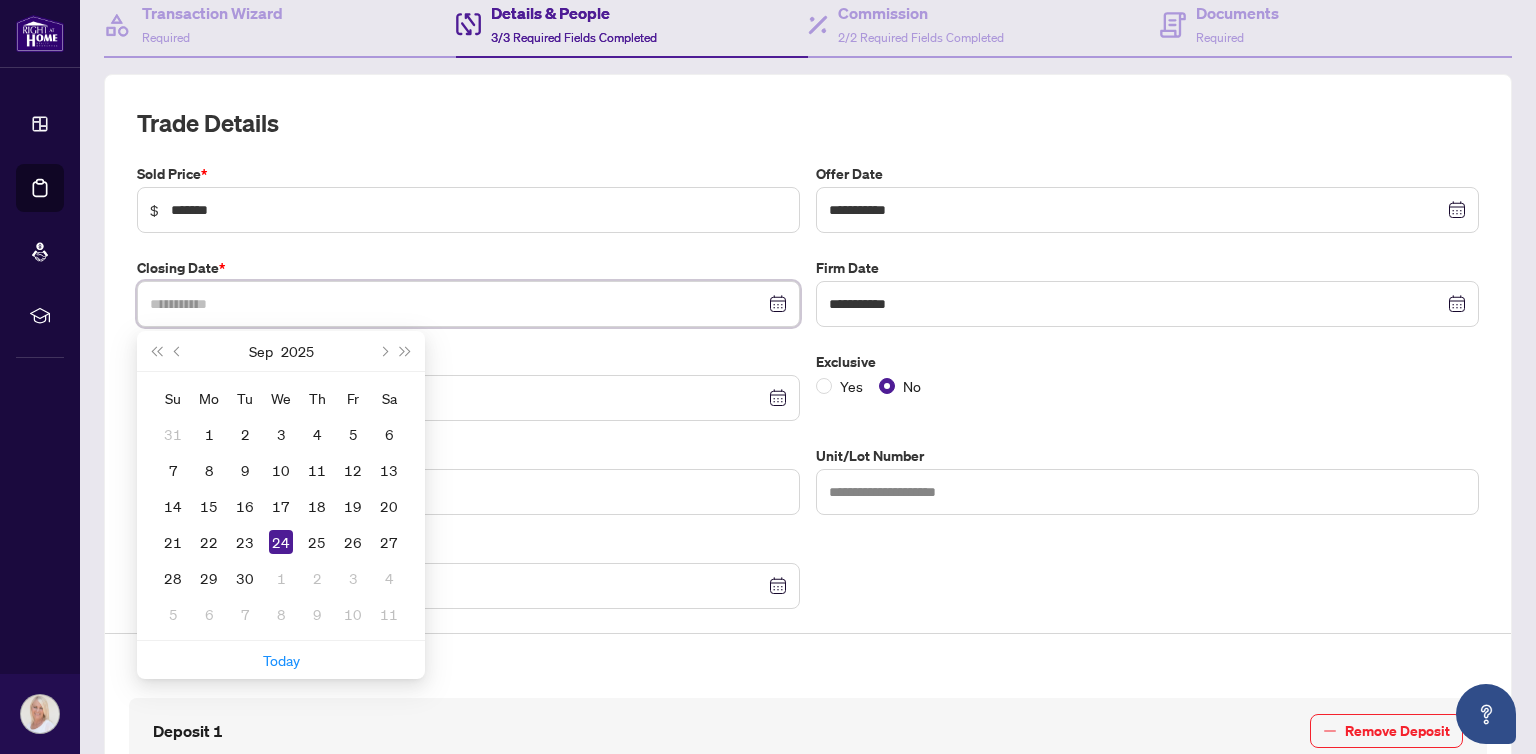 type on "**********" 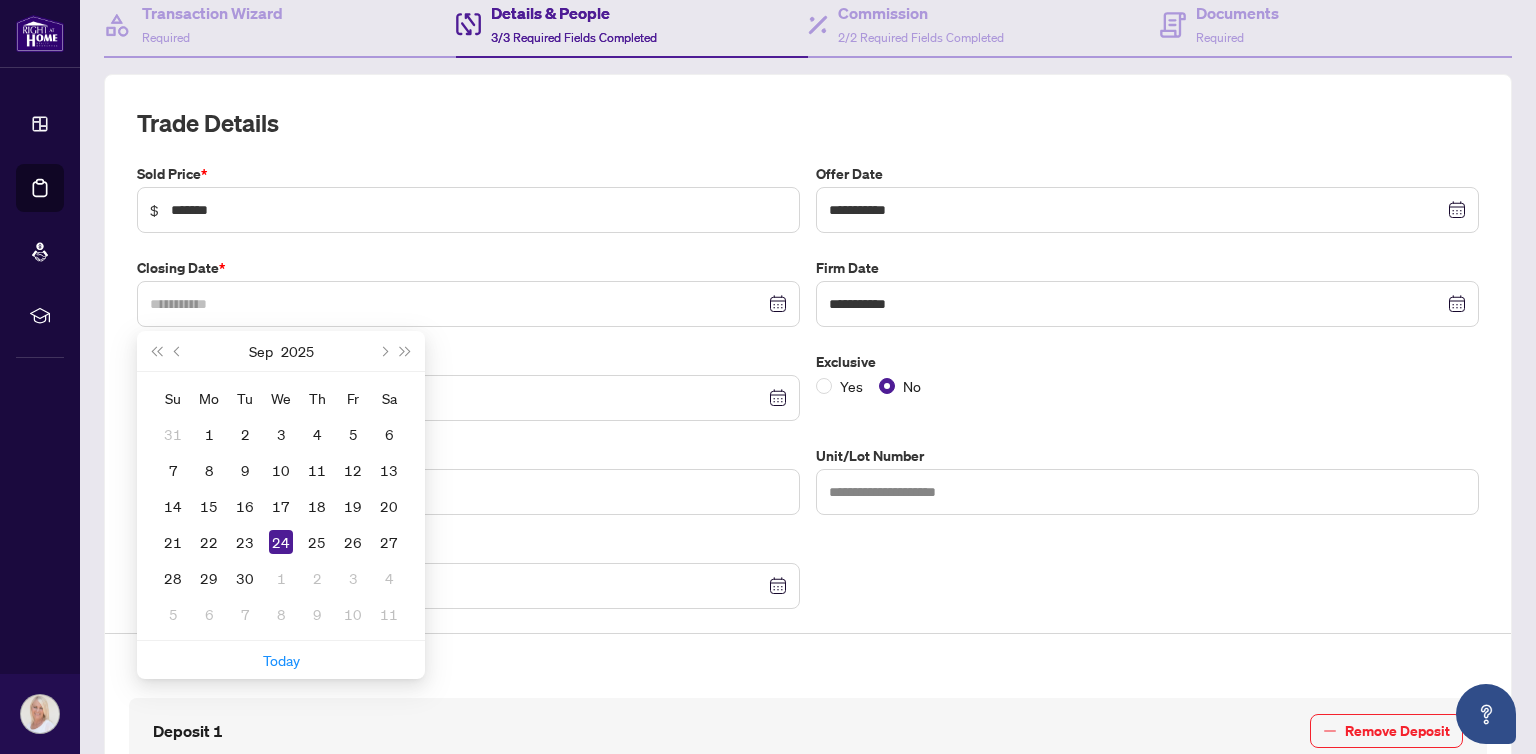 click on "24" at bounding box center [281, 542] 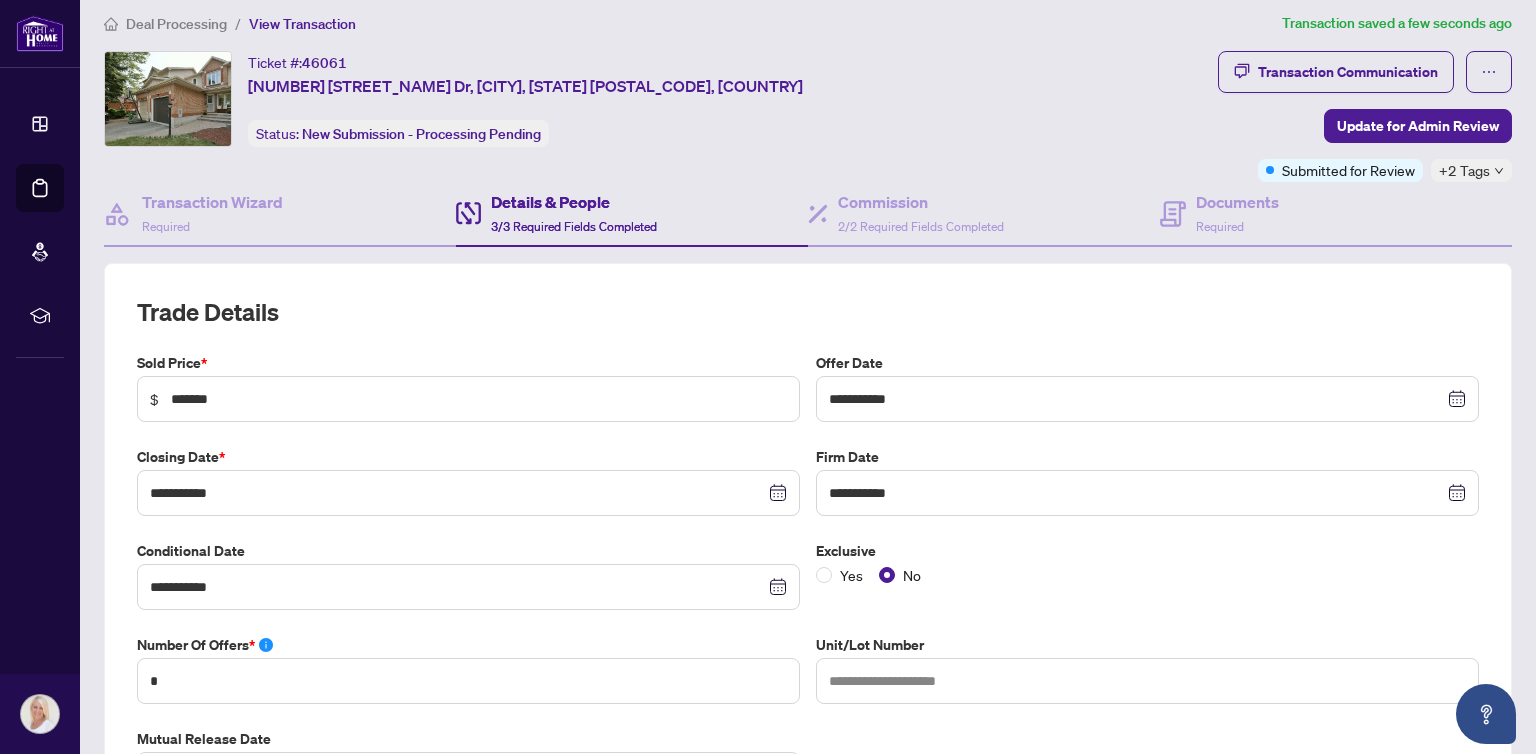 scroll, scrollTop: 0, scrollLeft: 0, axis: both 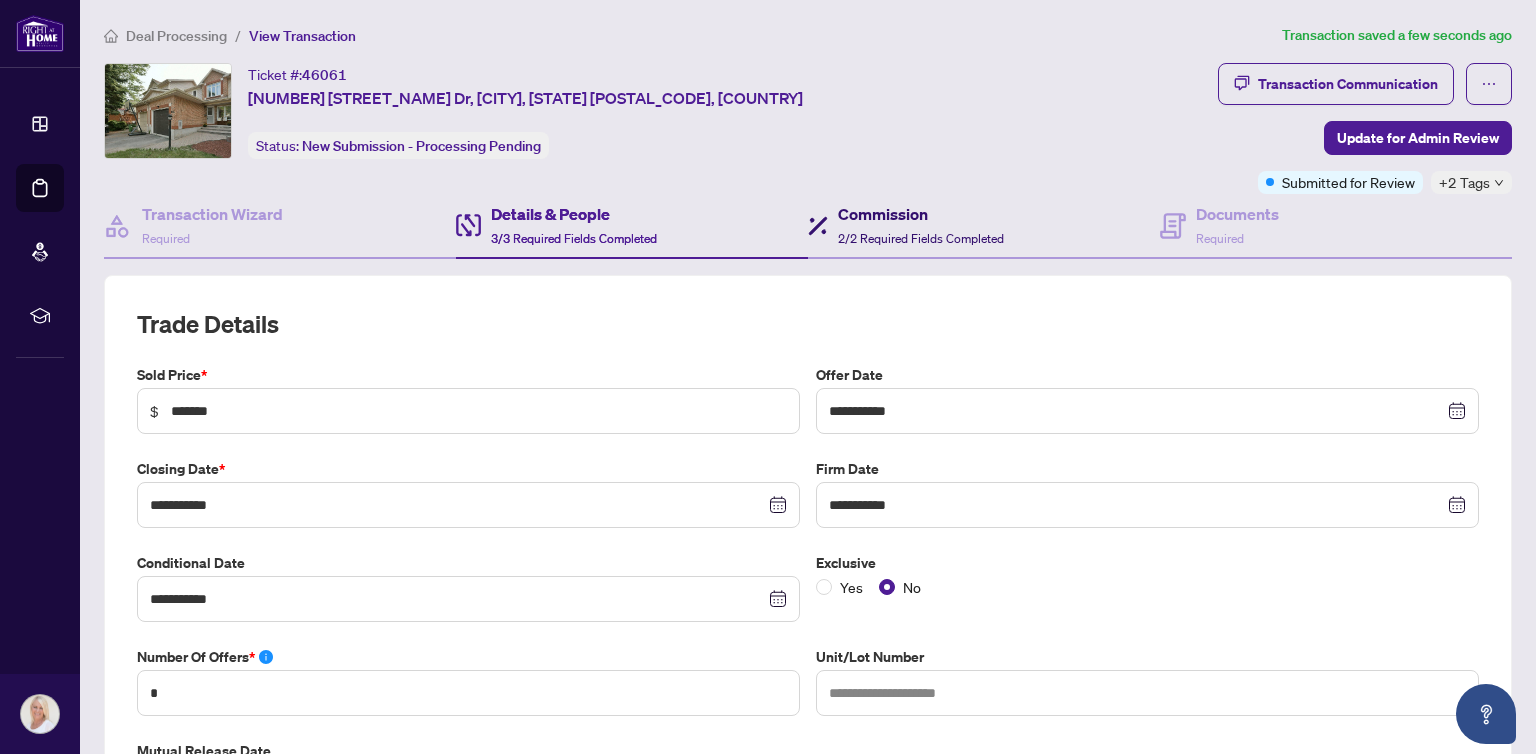click on "2/2 Required Fields Completed" at bounding box center (921, 238) 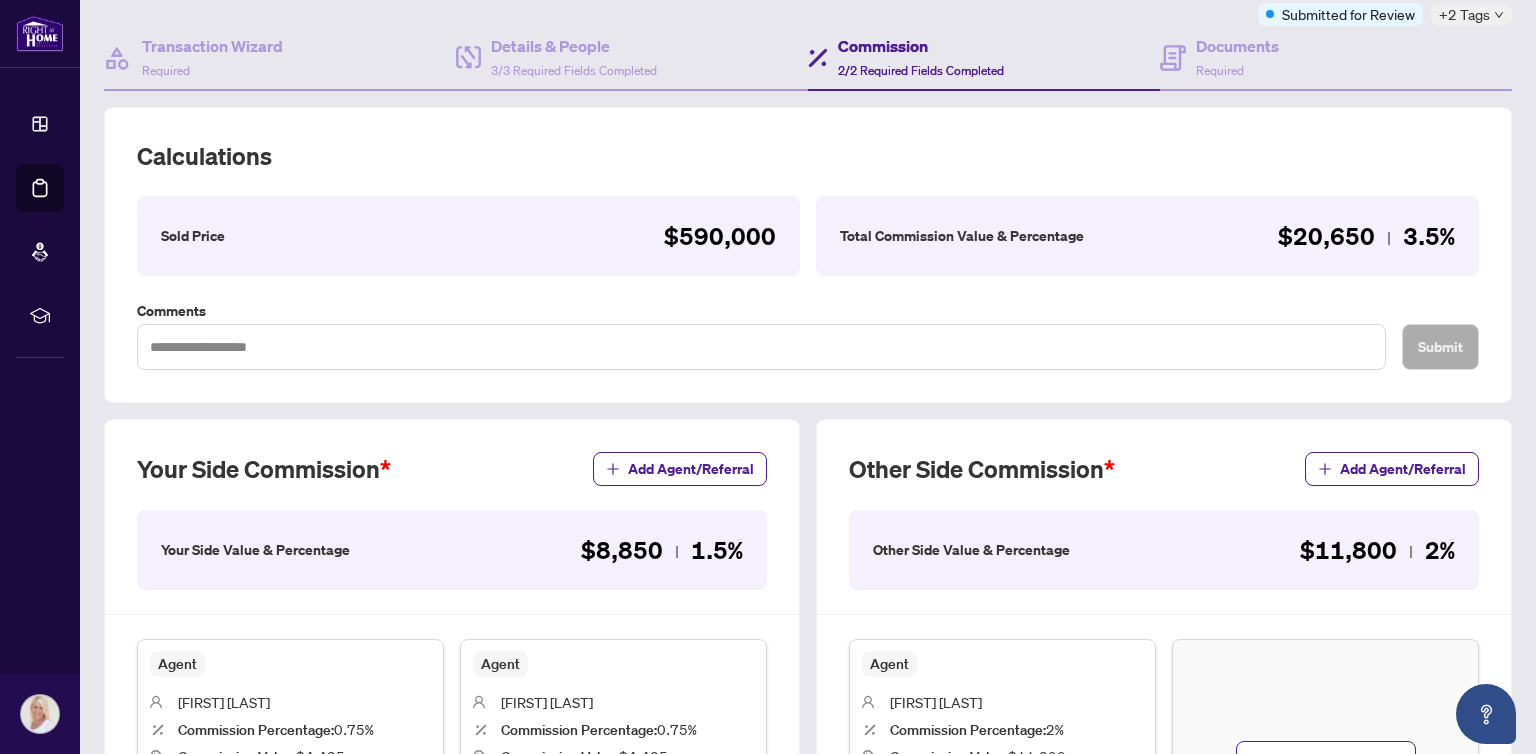 scroll, scrollTop: 0, scrollLeft: 0, axis: both 